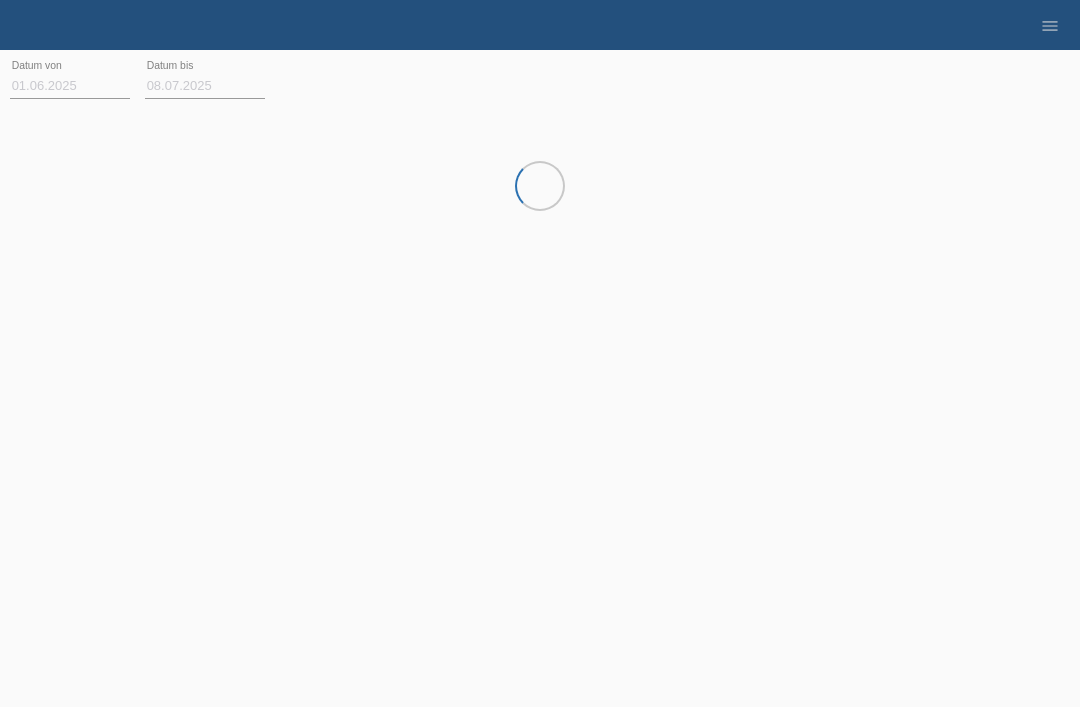 scroll, scrollTop: 0, scrollLeft: 0, axis: both 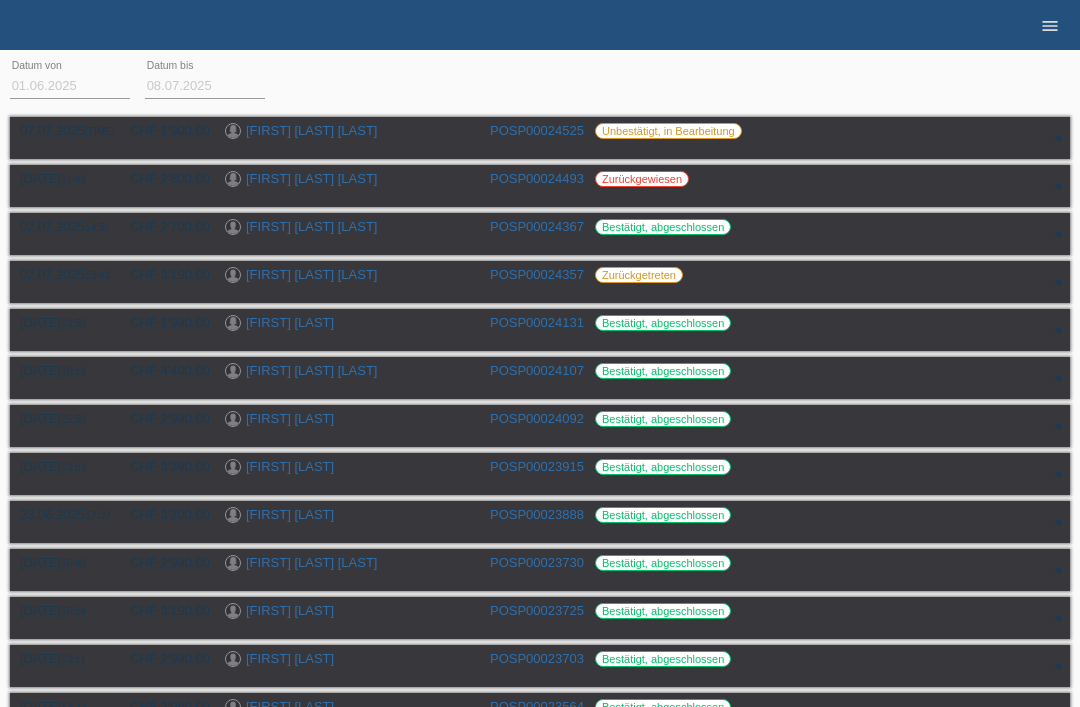 click on "menu" at bounding box center [1050, 26] 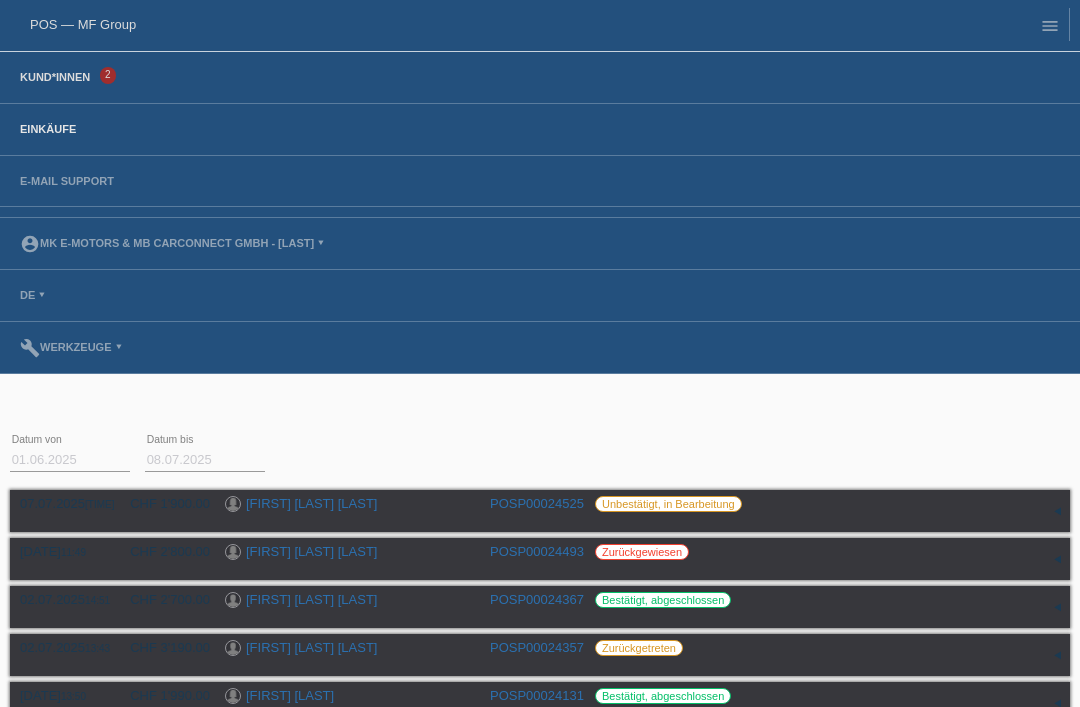 click on "Kund*innen" at bounding box center [55, 77] 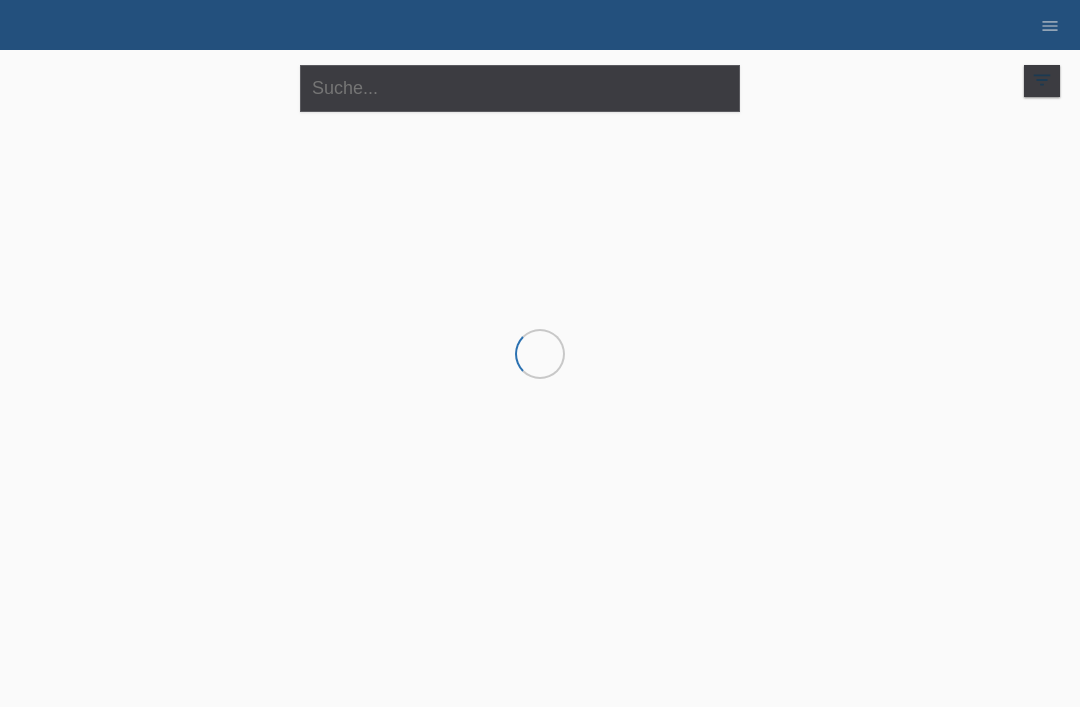 scroll, scrollTop: 0, scrollLeft: 0, axis: both 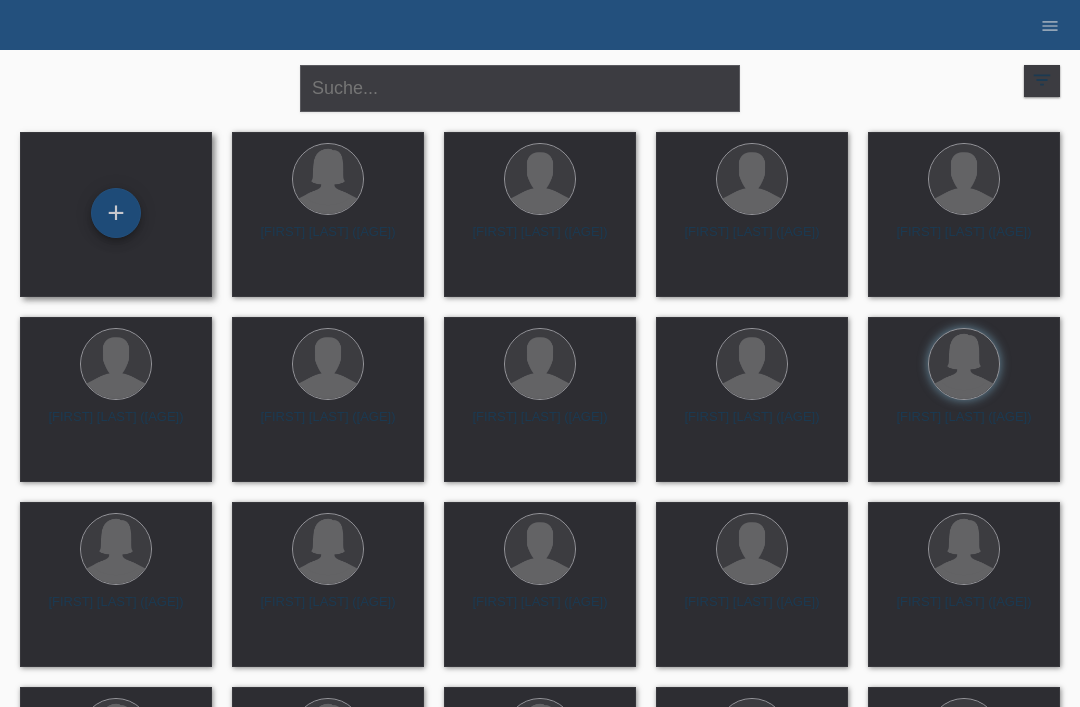 click on "+" at bounding box center [116, 213] 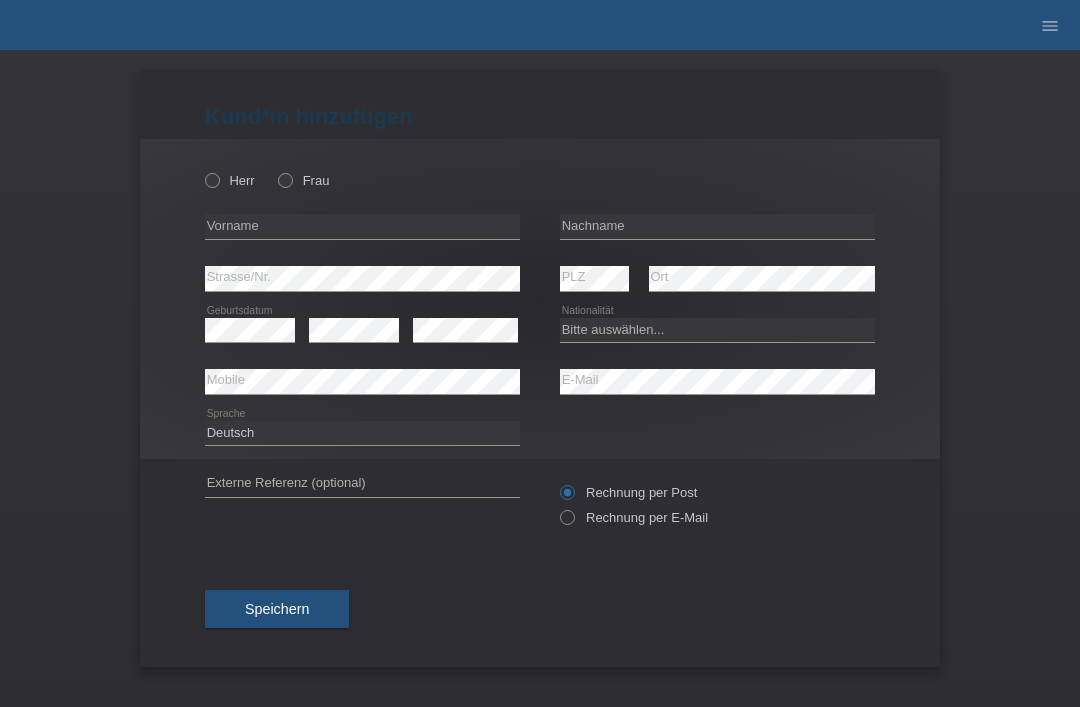 scroll, scrollTop: 0, scrollLeft: 0, axis: both 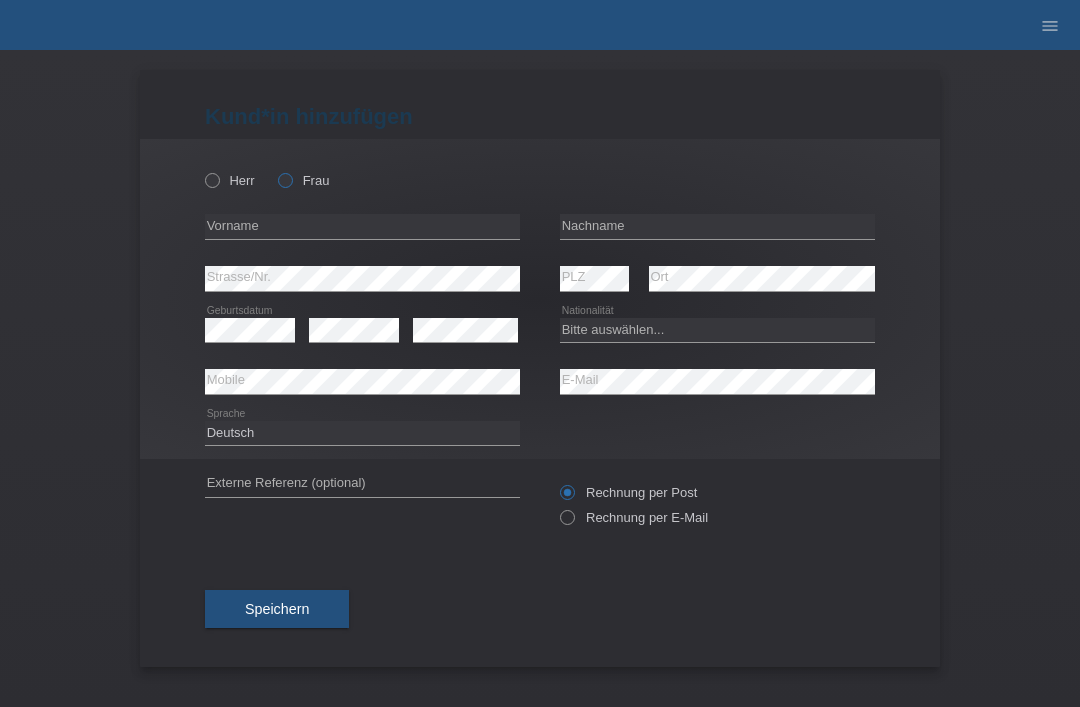 click on "Frau" at bounding box center (230, 180) 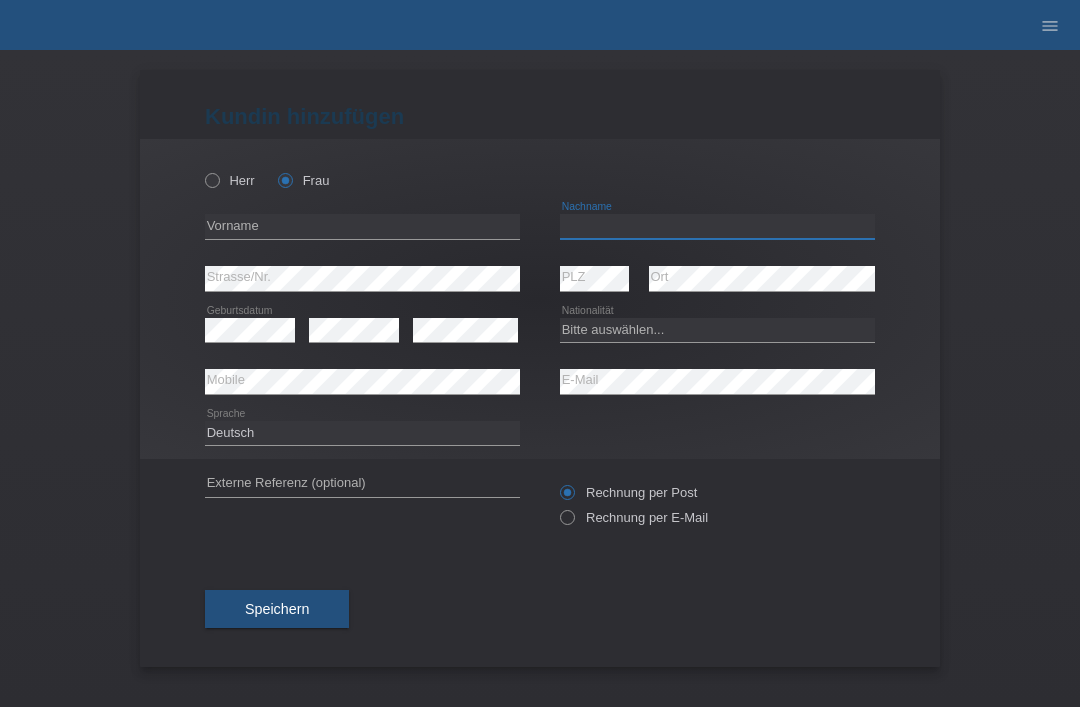 click at bounding box center [717, 226] 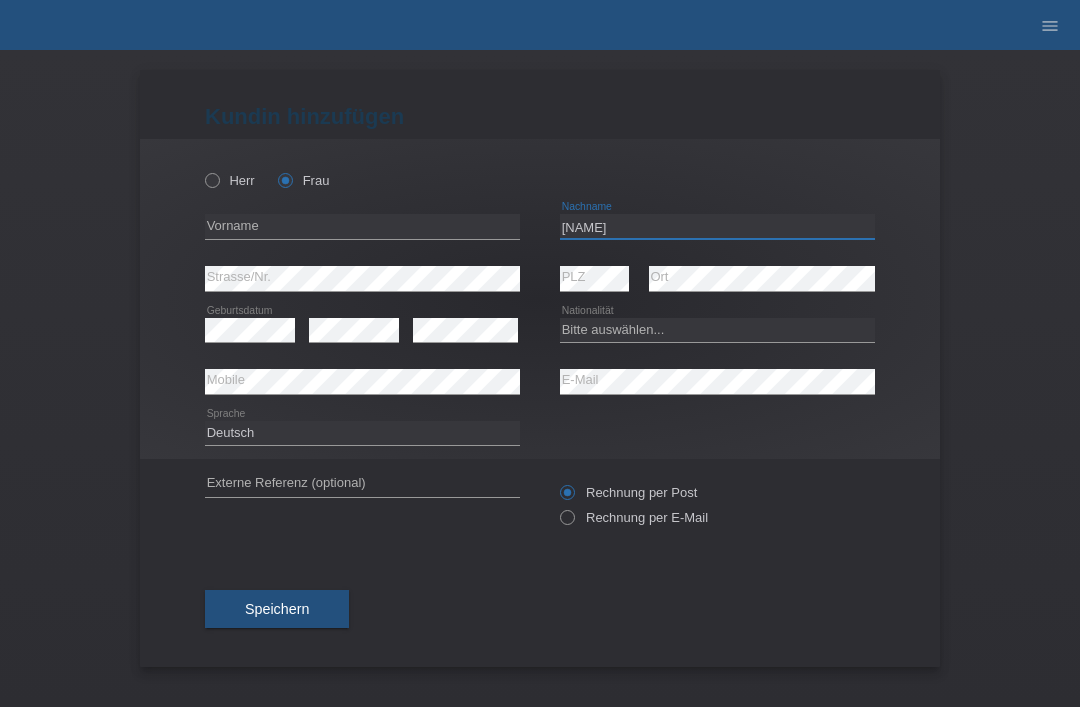 type on "[LAST]" 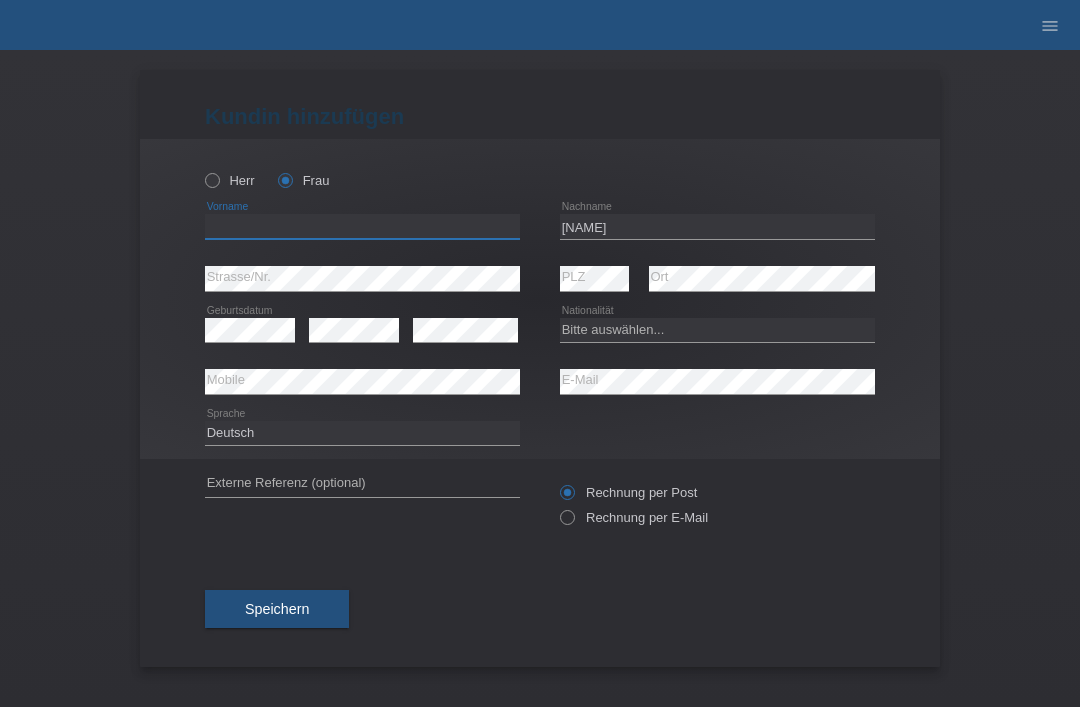 click at bounding box center [362, 226] 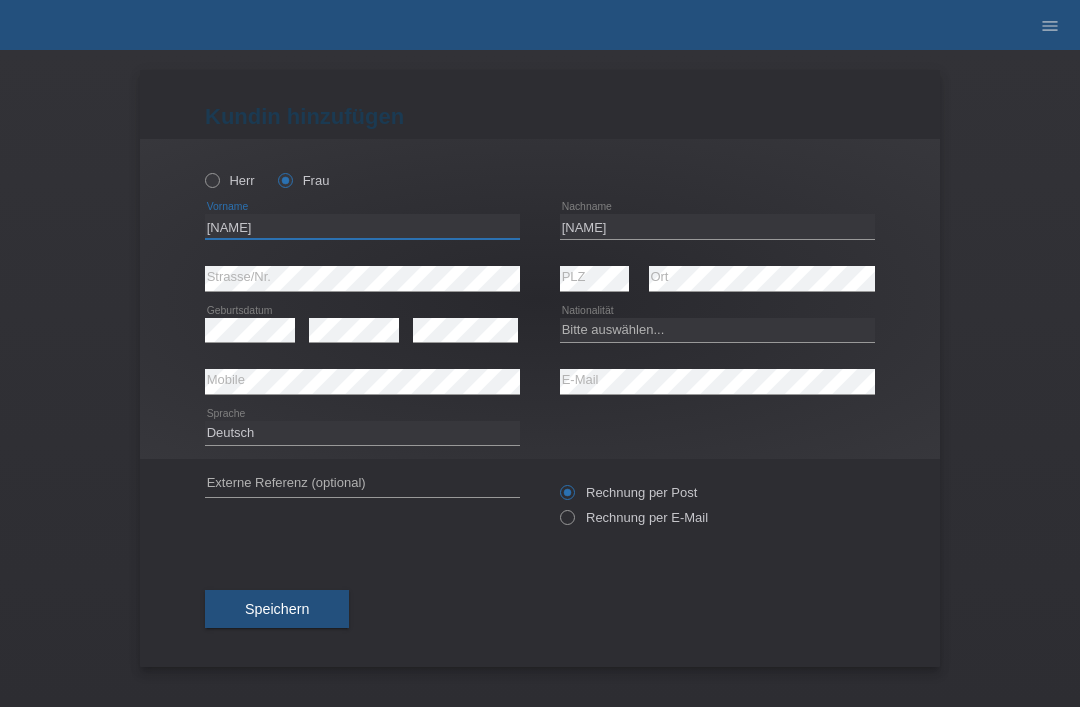 type on "[NAME]" 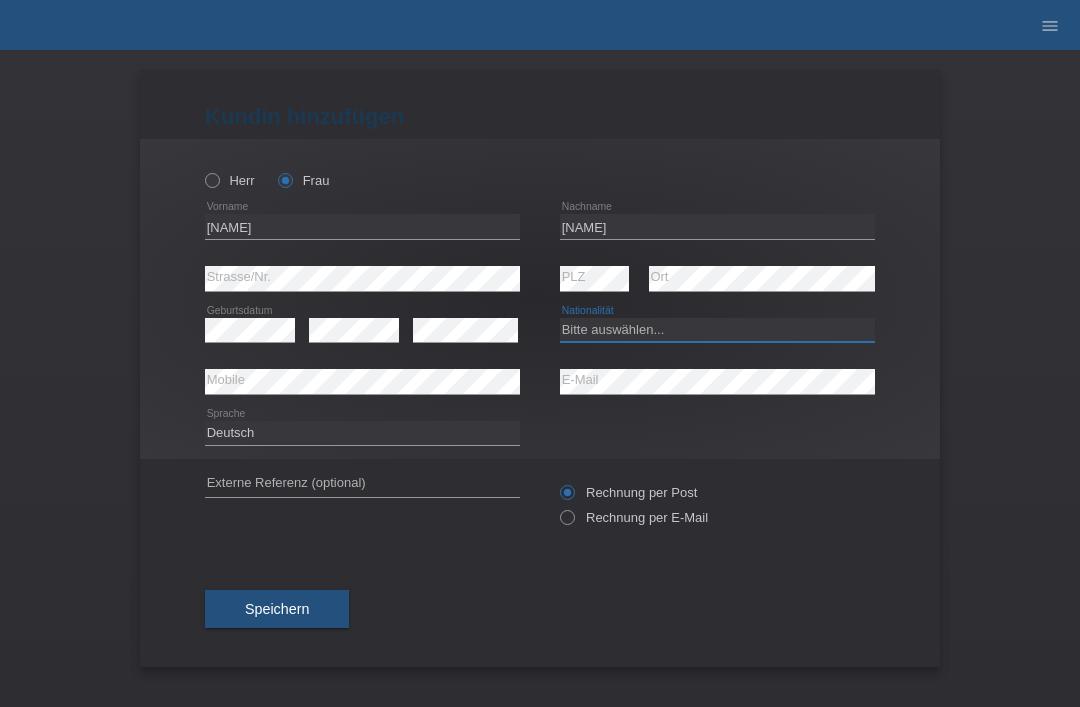 click on "Bitte auswählen...
Schweiz
Deutschland
Liechtenstein
Österreich
------------
Afghanistan
Ägypten
Åland
Albanien
Algerien" at bounding box center (717, 330) 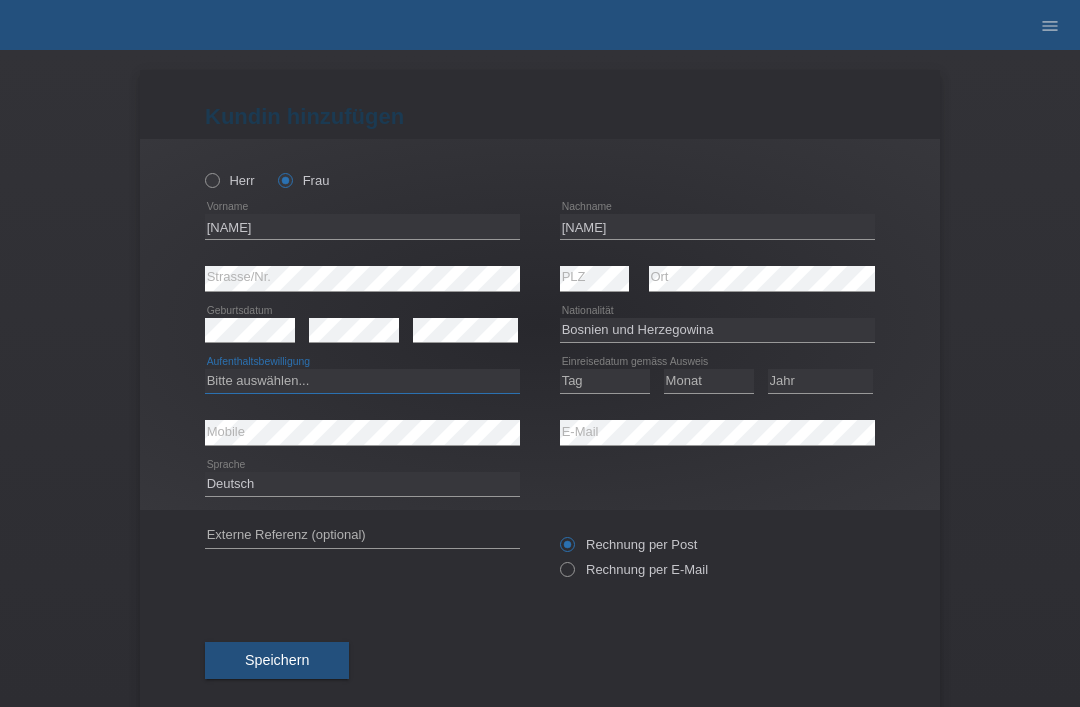 click on "Bitte auswählen...
C
B
B - Flüchtlingsstatus
Andere" at bounding box center [362, 381] 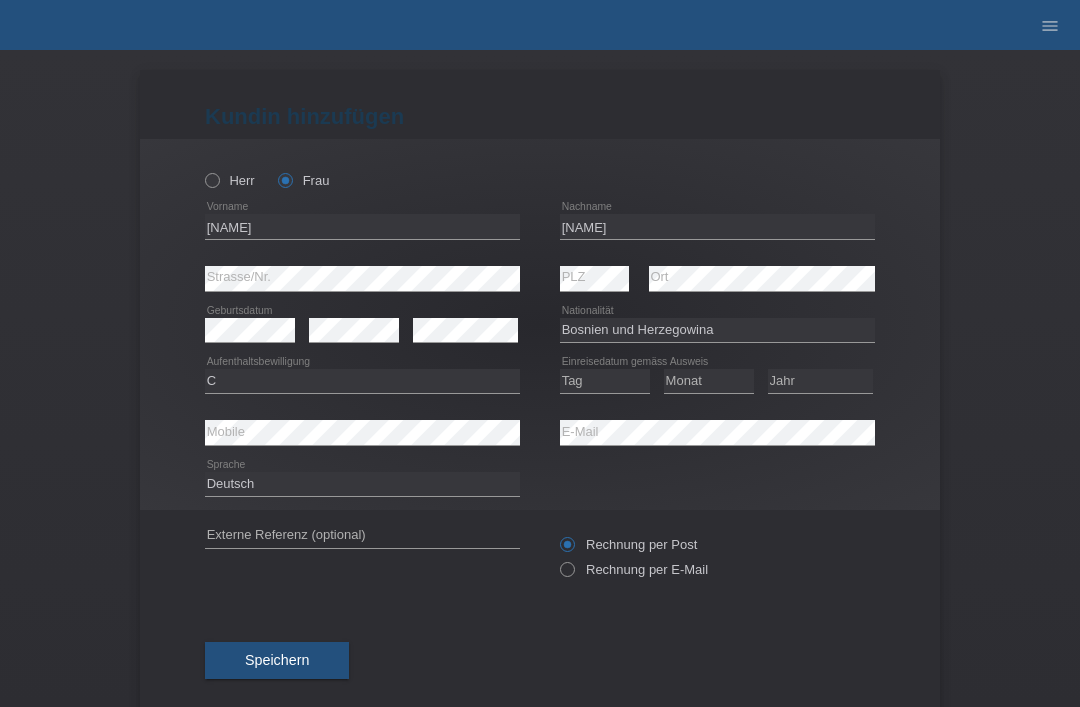 click on "Tag
01
02
03
04
05
06
07
08
09 10 11 12 13 14 15 16" at bounding box center (605, 381) 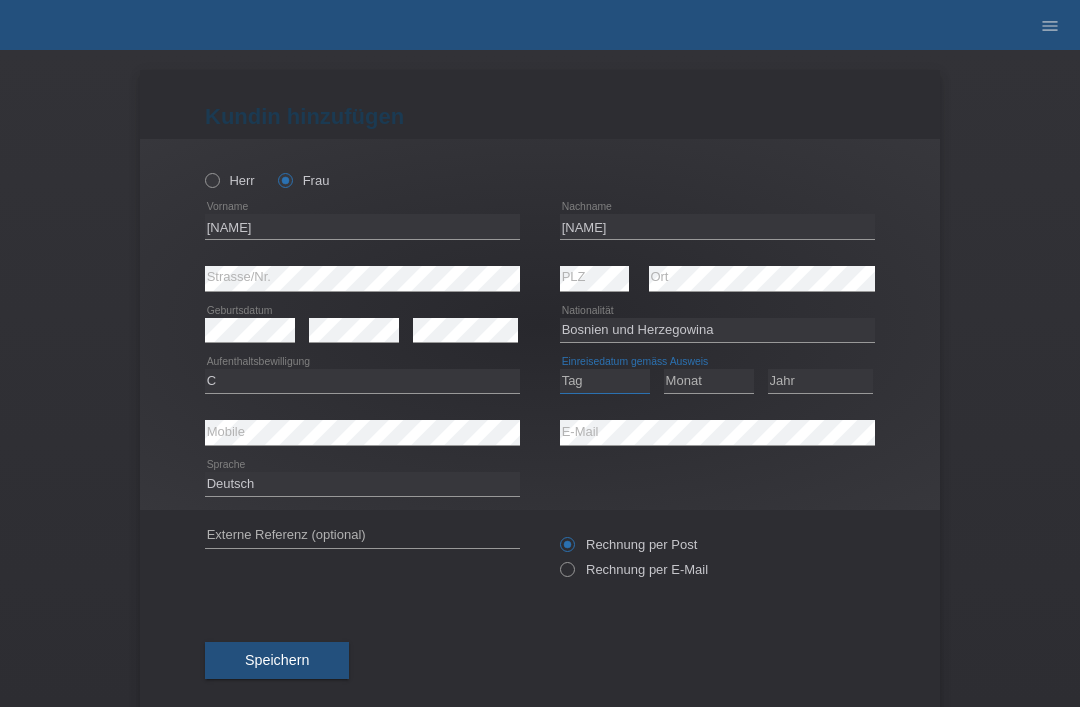 click on "Tag
01
02
03
04
05
06
07
08
09
10 11" at bounding box center [605, 381] 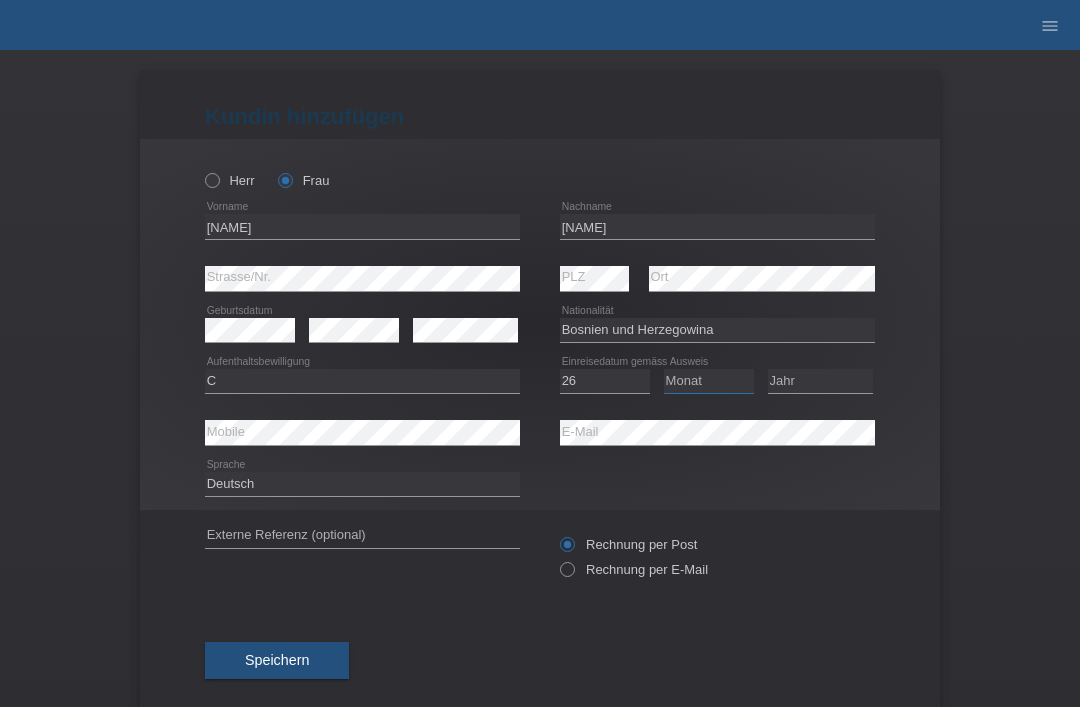 click on "Monat
01
02
03
04
05
06
07
08
09
10 11" at bounding box center [709, 381] 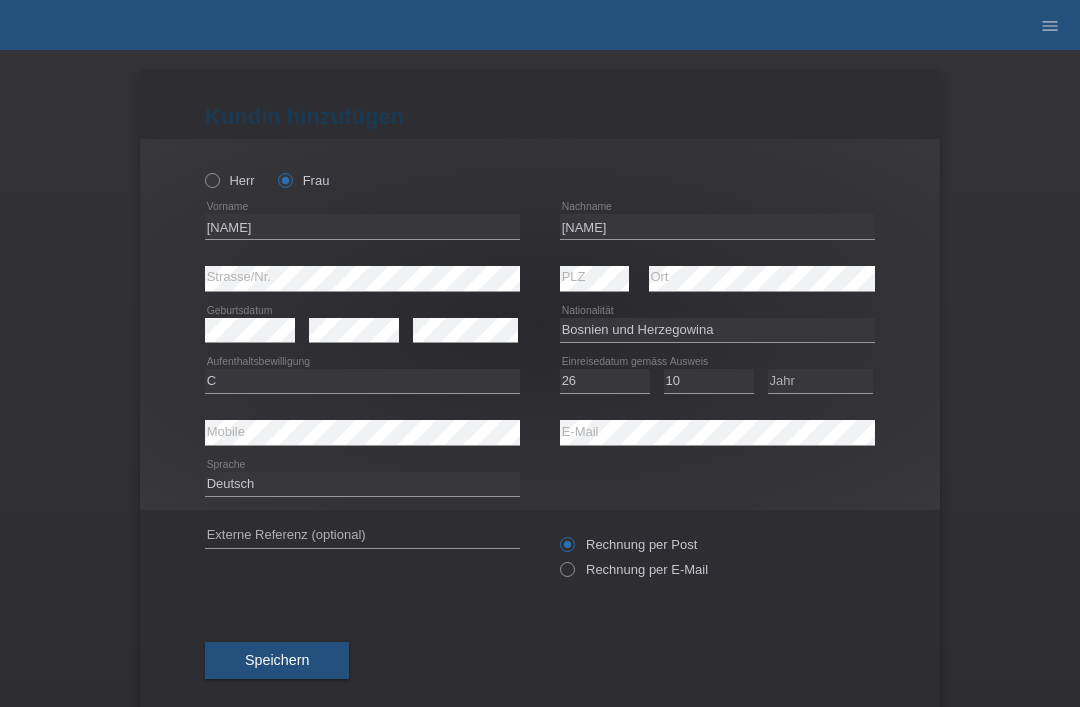 click on "Jahr
2025
2024
2023
2022
2021
2020
2019
2018
2017" at bounding box center [820, 381] 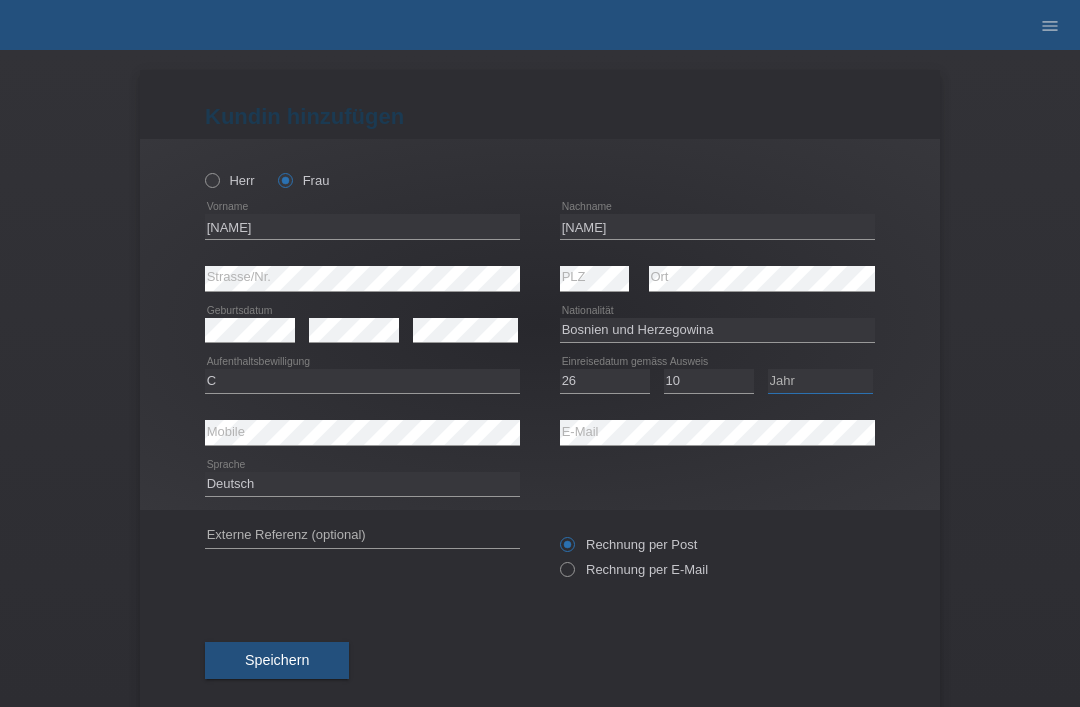 click on "Jahr
2025
2024
2023
2022
2021
2020
2019
2018
2017 2016 2015 2014 2013 2012 2011 2010 2009 2008 2007 2006 2005 2004 2003 2002 2001" at bounding box center (820, 381) 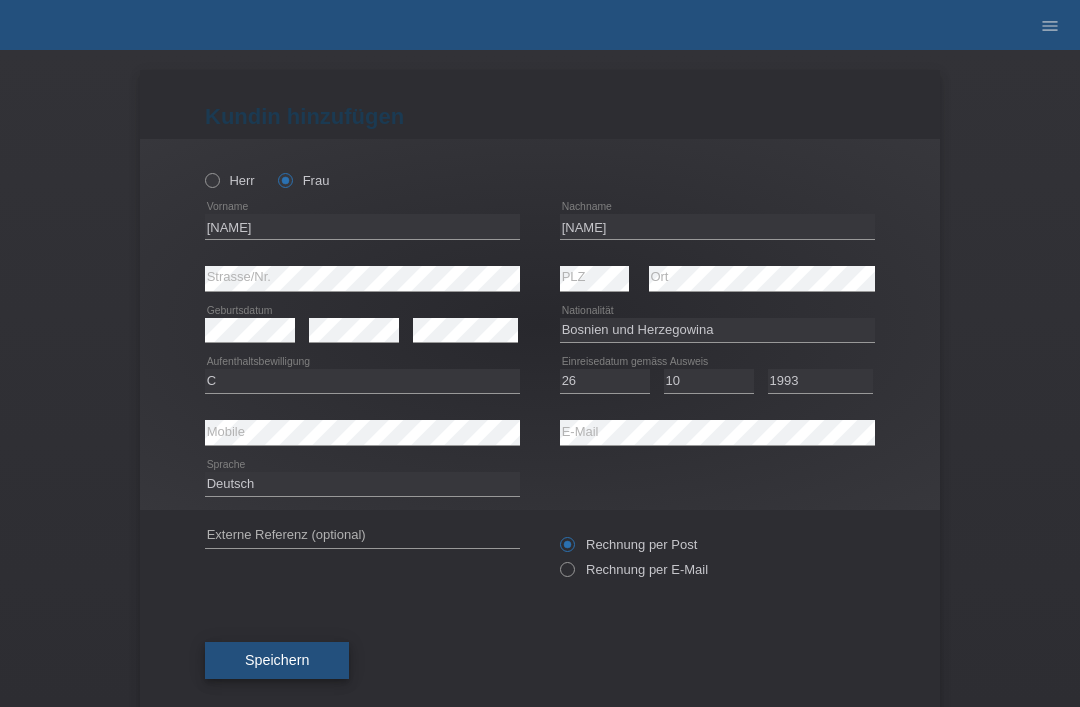 click on "Speichern" at bounding box center [277, 660] 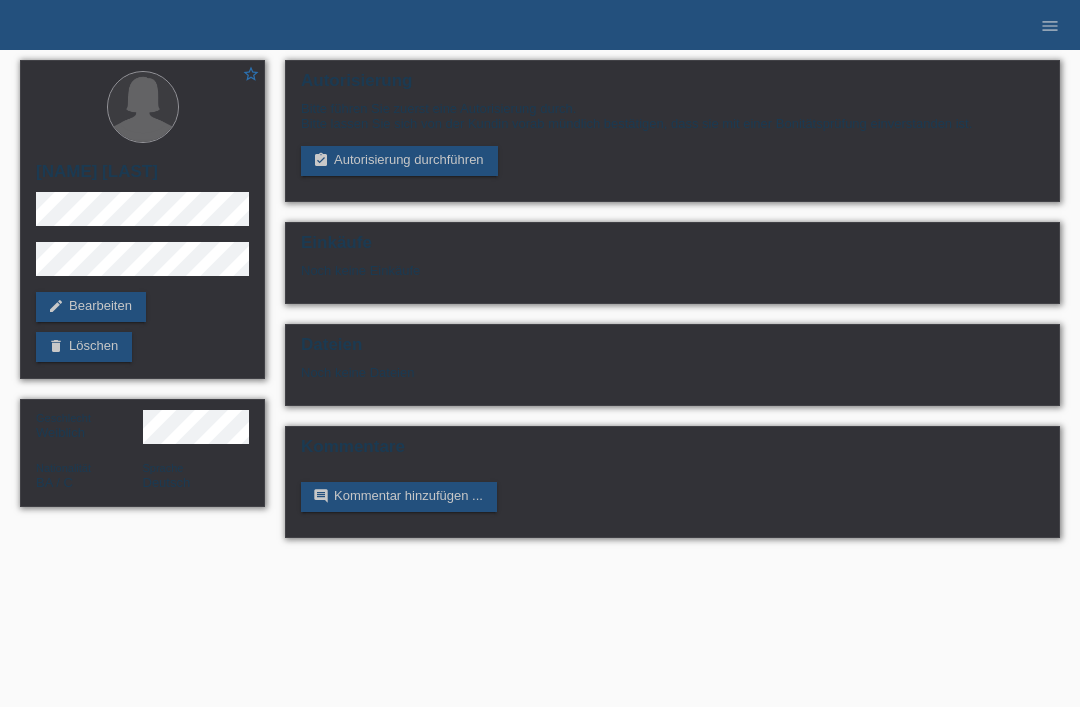 scroll, scrollTop: 0, scrollLeft: 0, axis: both 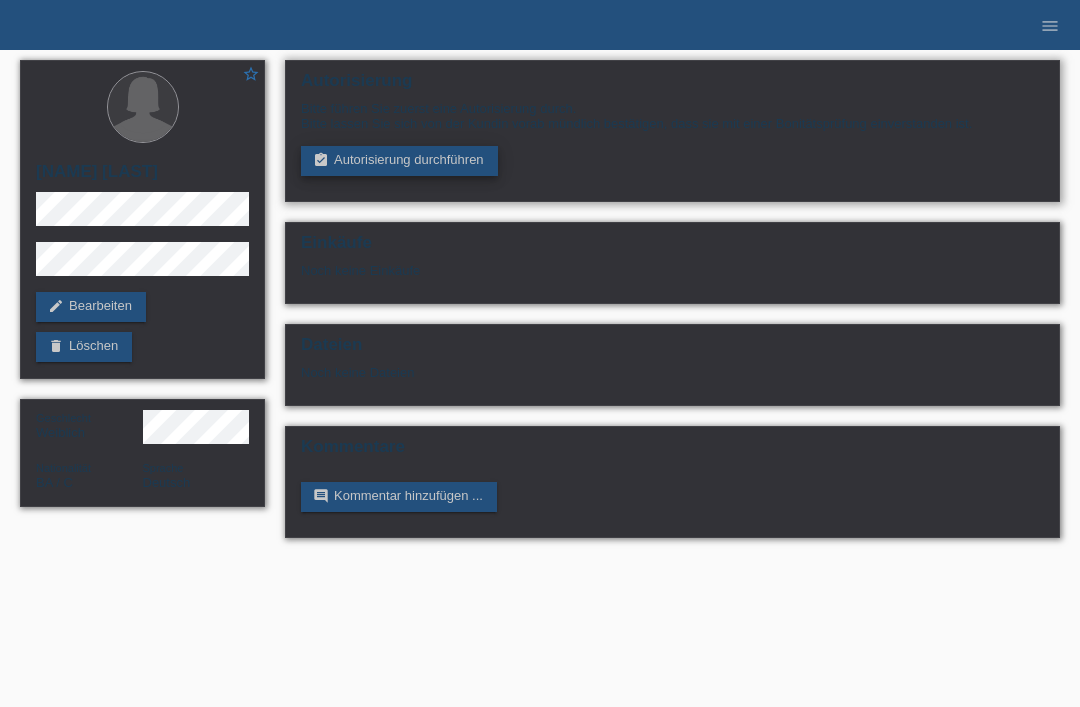 click on "assignment_turned_in  Autorisierung durchführen" at bounding box center (399, 161) 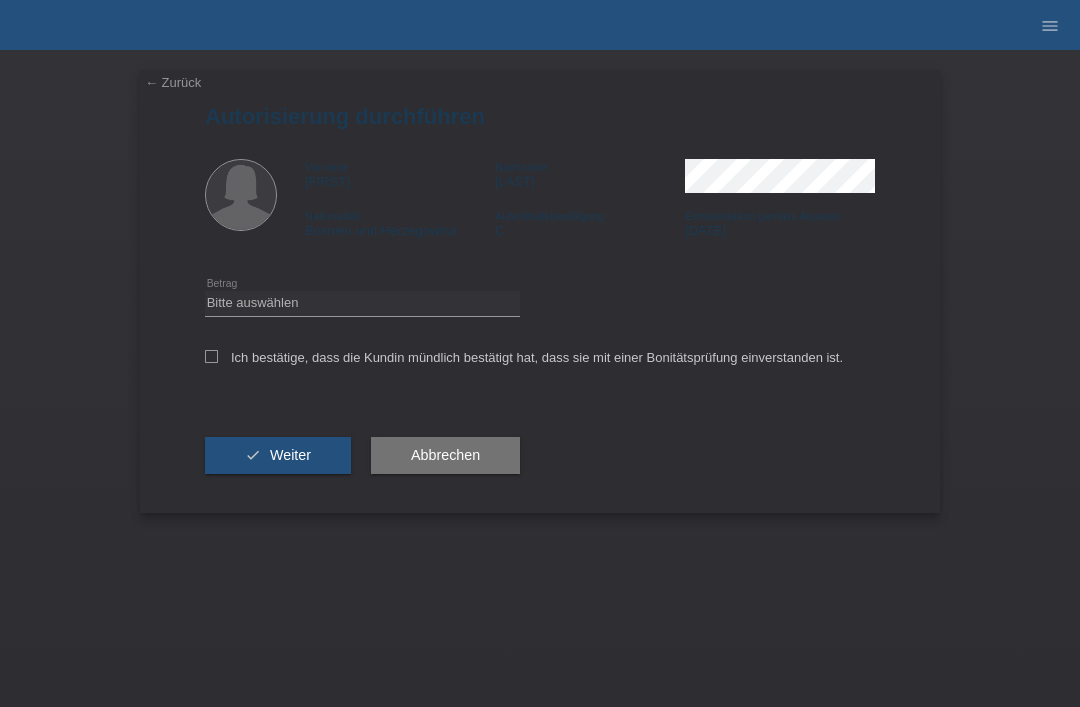 scroll, scrollTop: 0, scrollLeft: 0, axis: both 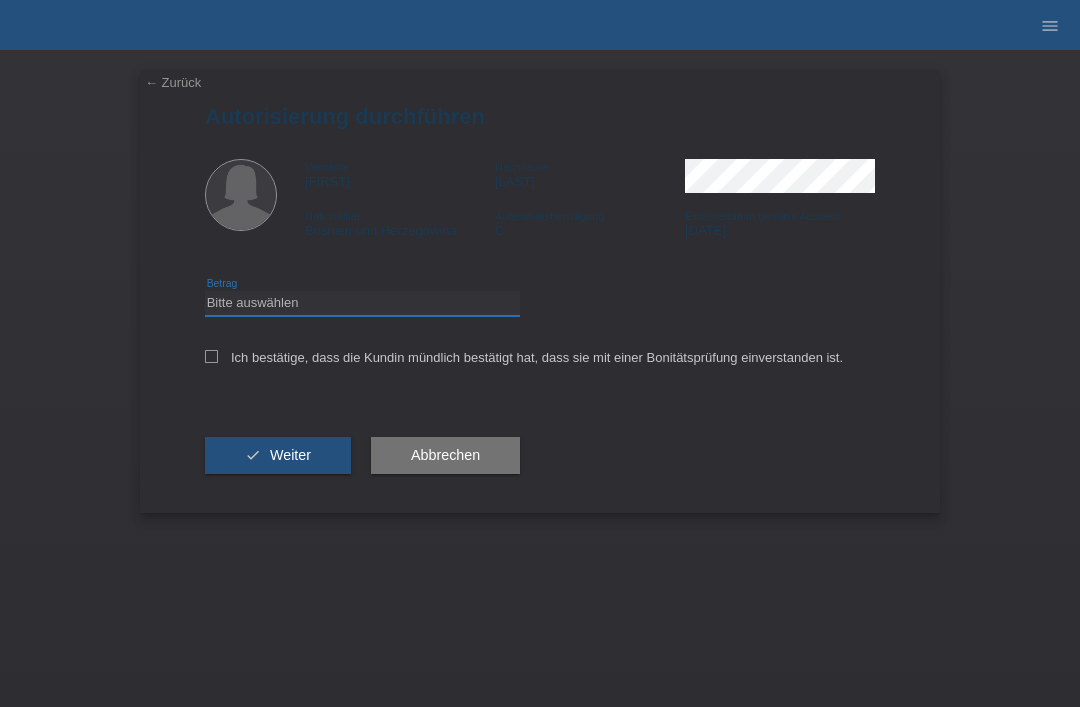 click on "Bitte auswählen
CHF 1.00 - CHF 499.00
CHF 500.00 - CHF 1'999.00
CHF 2'000.00 - CHF 15'000.00" at bounding box center [362, 303] 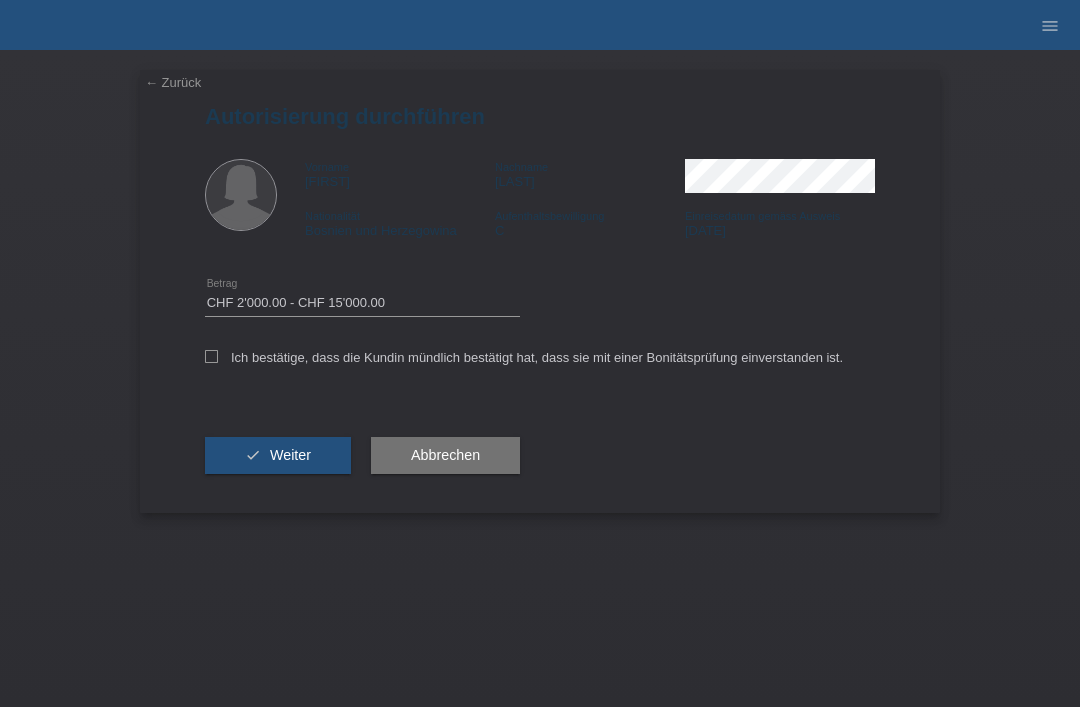 click on "← Zurück
Autorisierung durchführen
Vorname
[FIRST]
Nachname
[LAST]
Nationalität
[COUNTRY]
Aufenthaltsbewilligung" at bounding box center [540, 291] 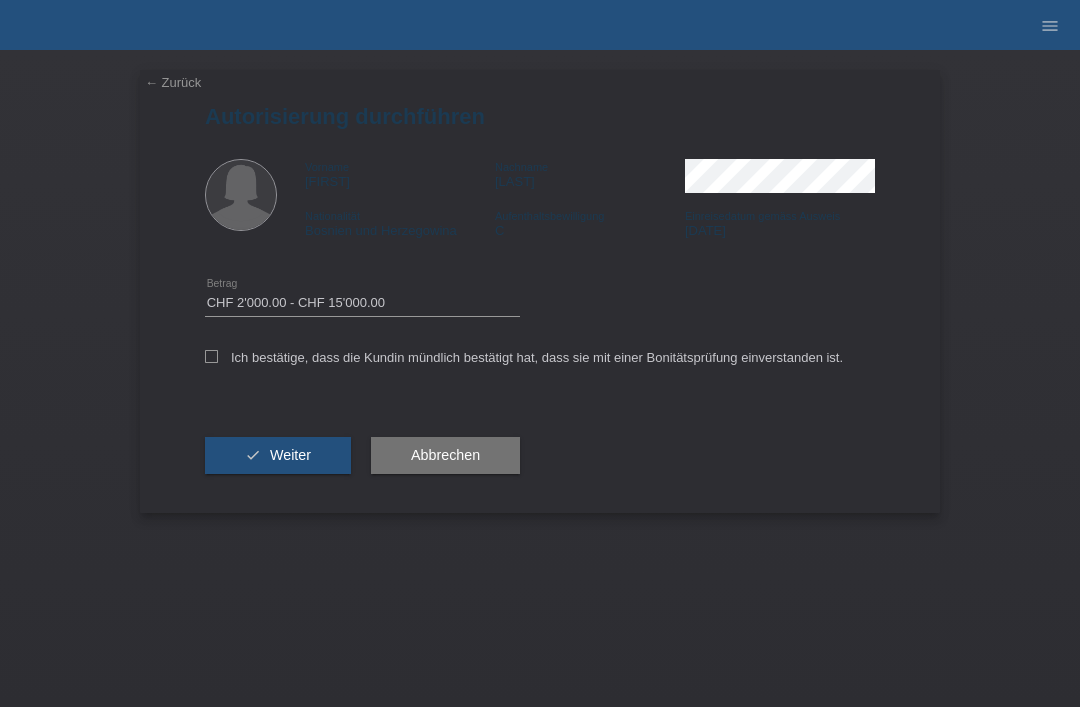 click on "← Zurück
Autorisierung durchführen
Vorname
[FIRST]
Nachname
[LAST]
Nationalität
[COUNTRY]
Aufenthaltsbewilligung" at bounding box center (540, 291) 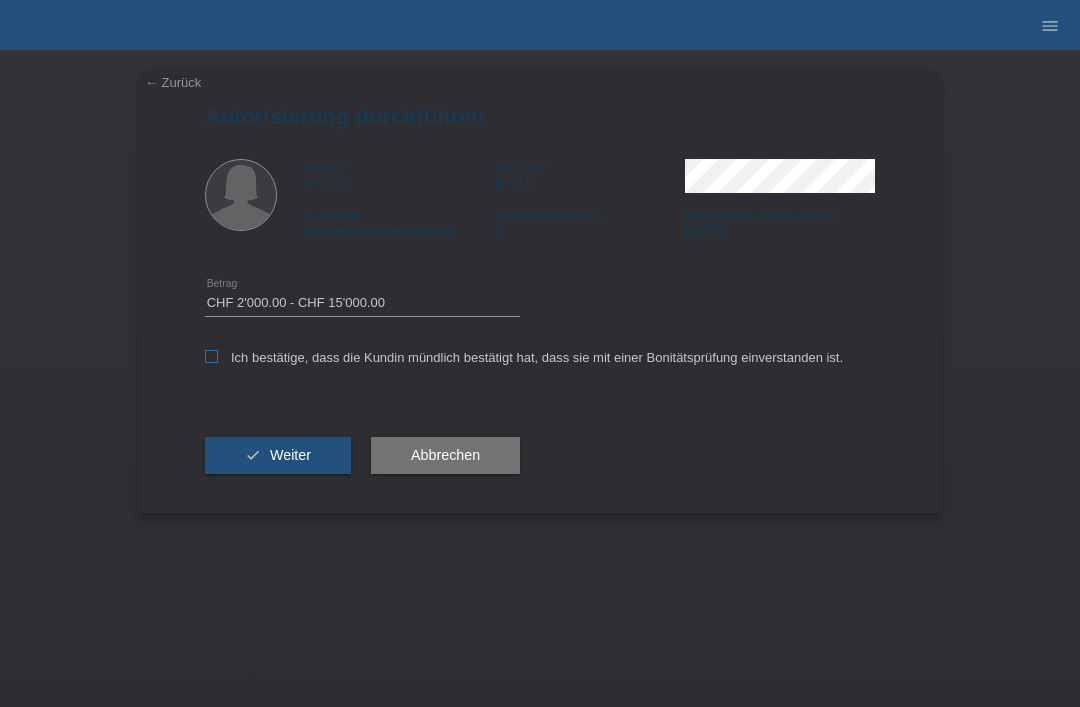 click at bounding box center [211, 356] 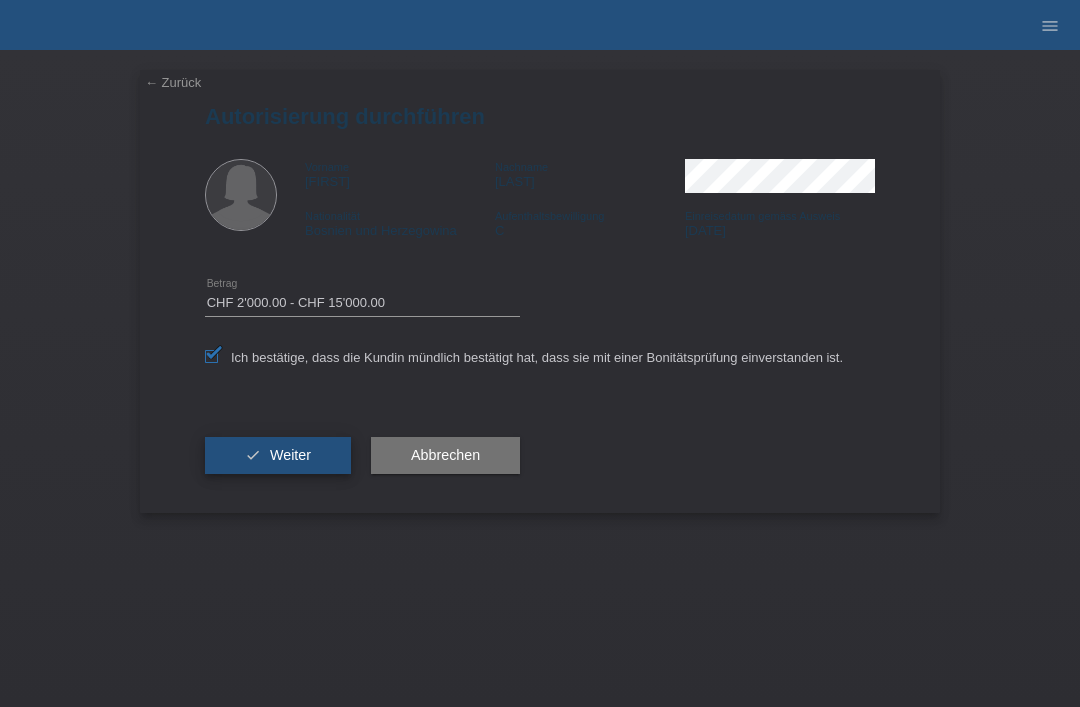 click on "check   Weiter" at bounding box center [278, 456] 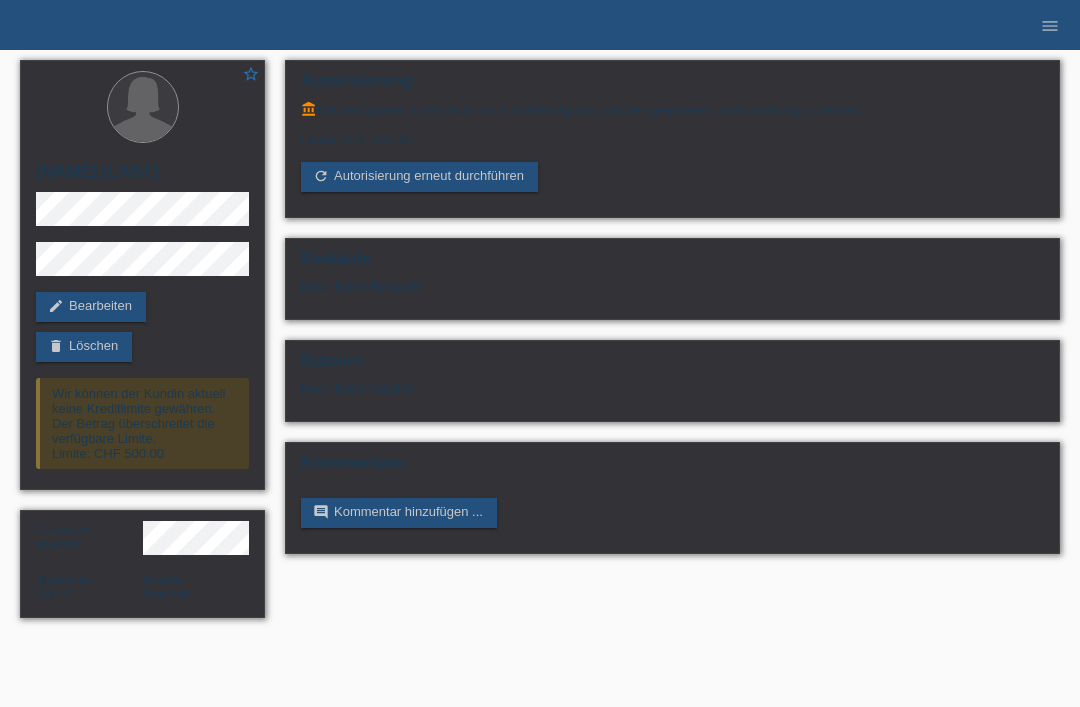 scroll, scrollTop: 0, scrollLeft: 0, axis: both 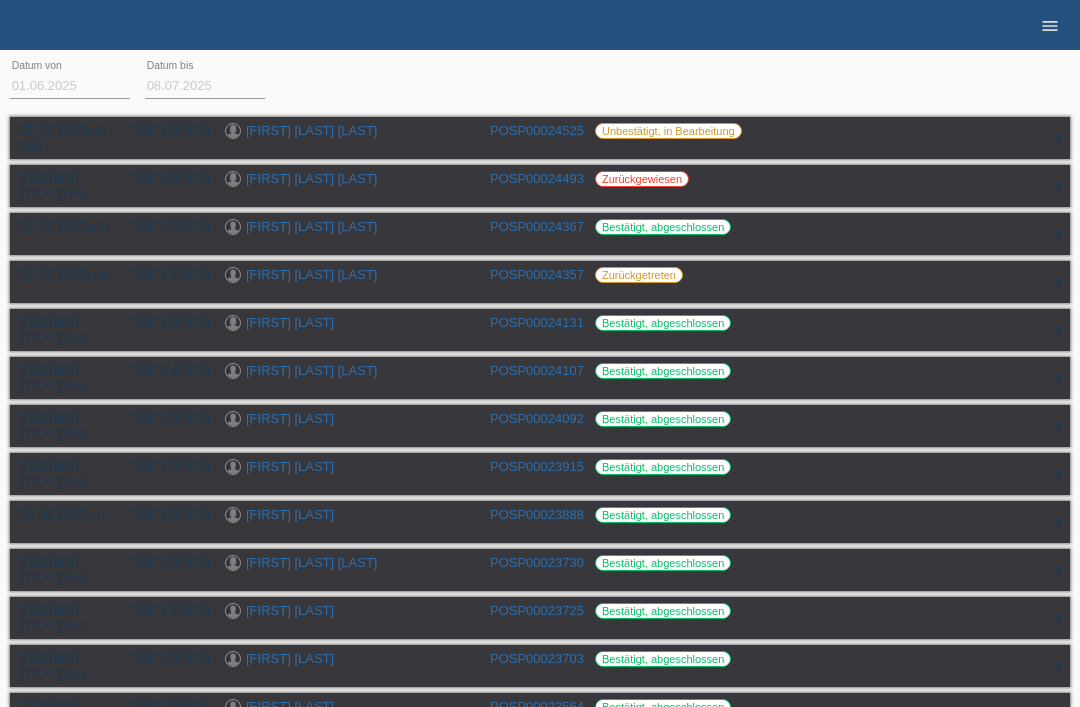 click on "menu" at bounding box center (1050, 25) 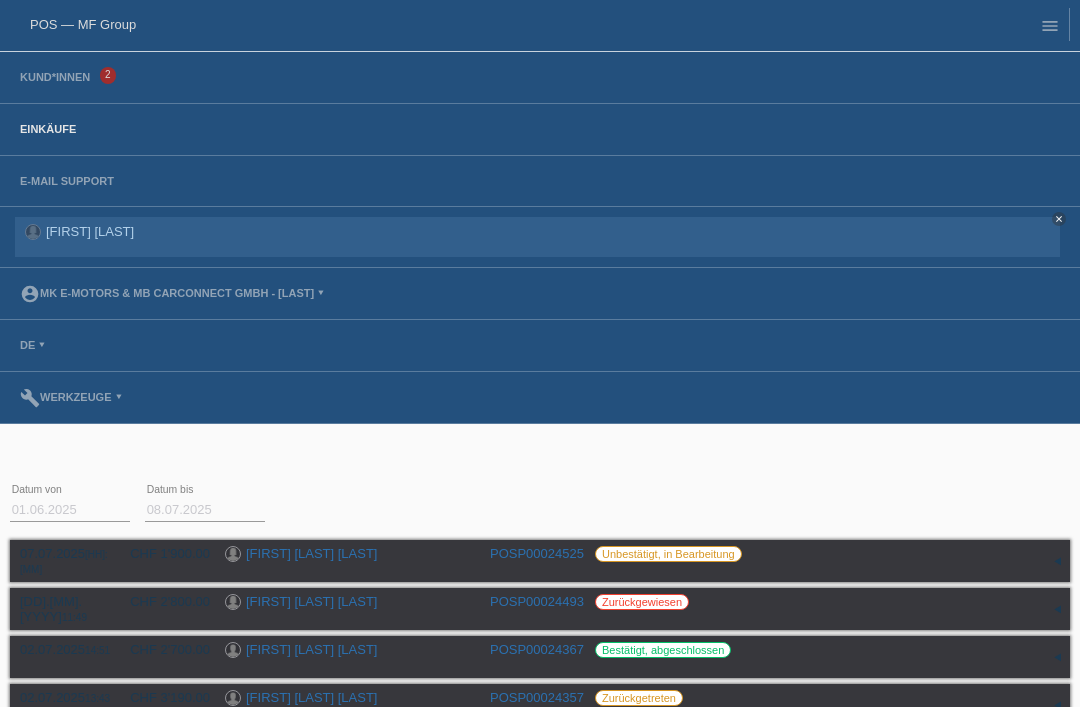 click on "Kund*innen
2" at bounding box center [540, 78] 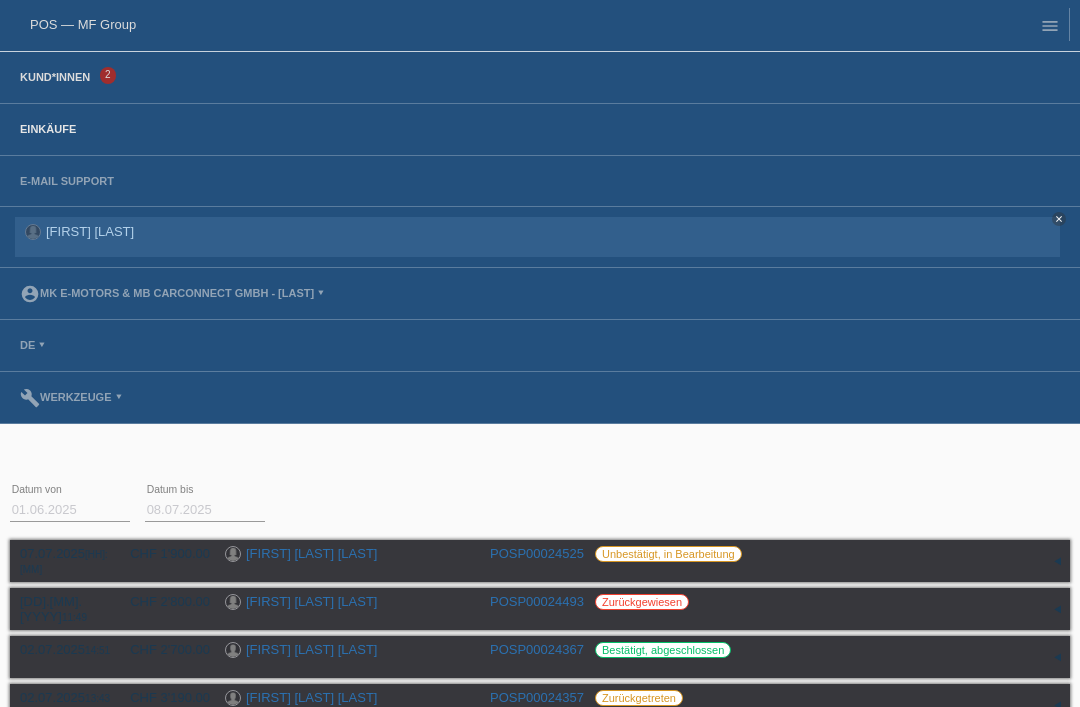 click on "Kund*innen" at bounding box center (55, 77) 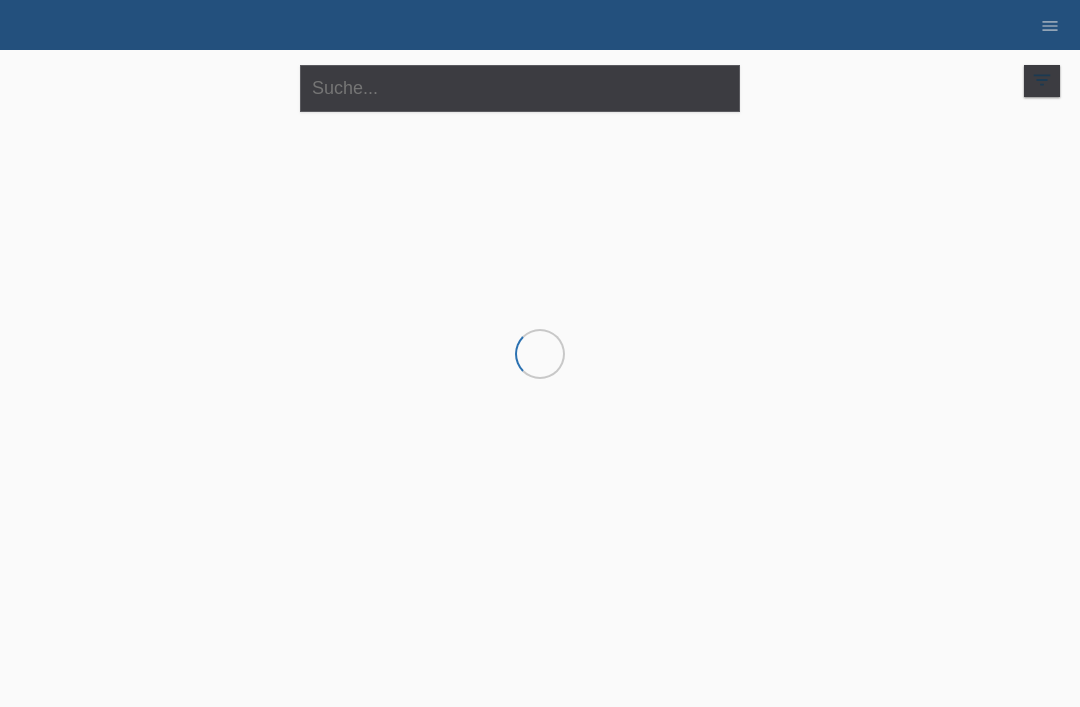 scroll, scrollTop: 0, scrollLeft: 0, axis: both 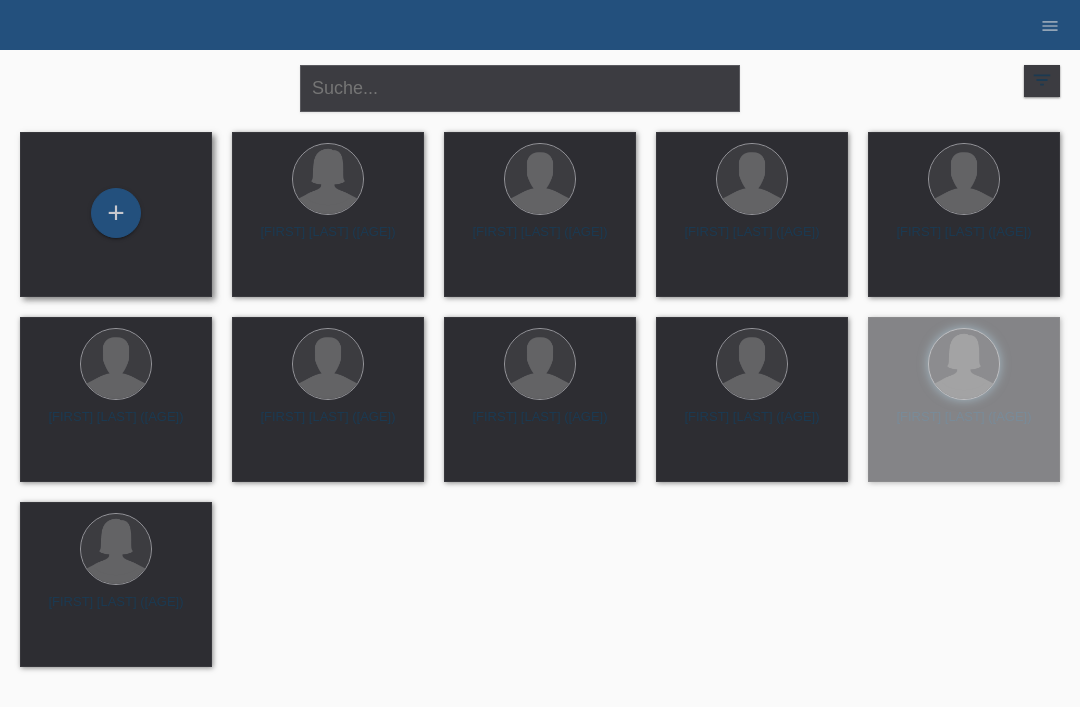 click on "+" at bounding box center [116, 214] 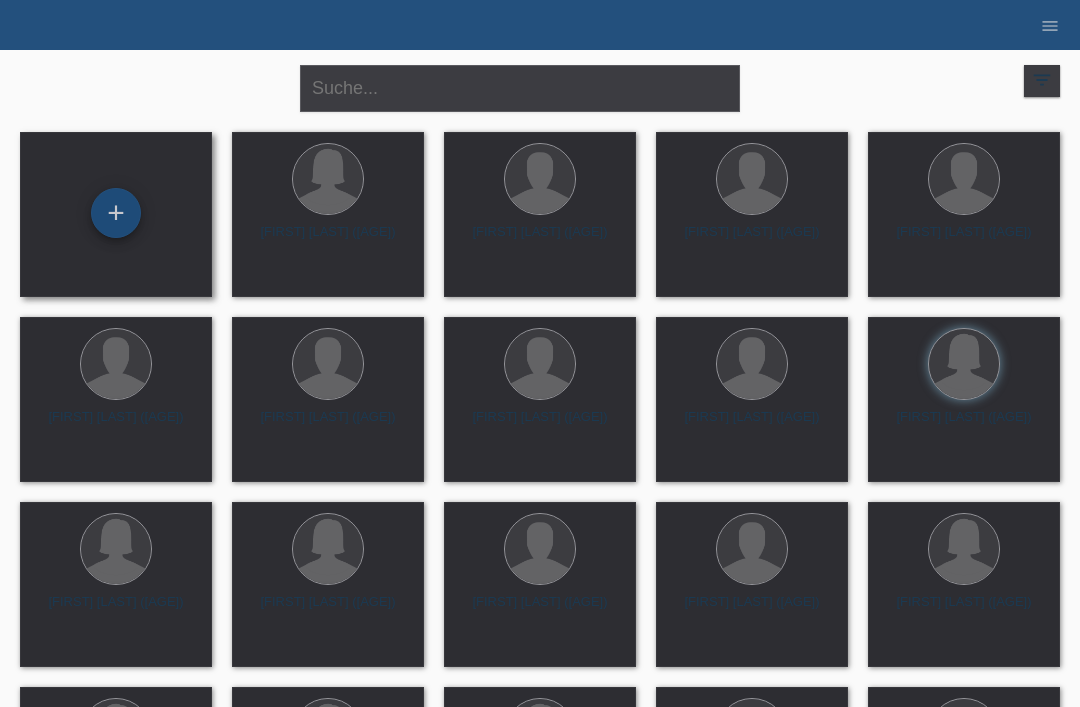 click on "+" at bounding box center (116, 213) 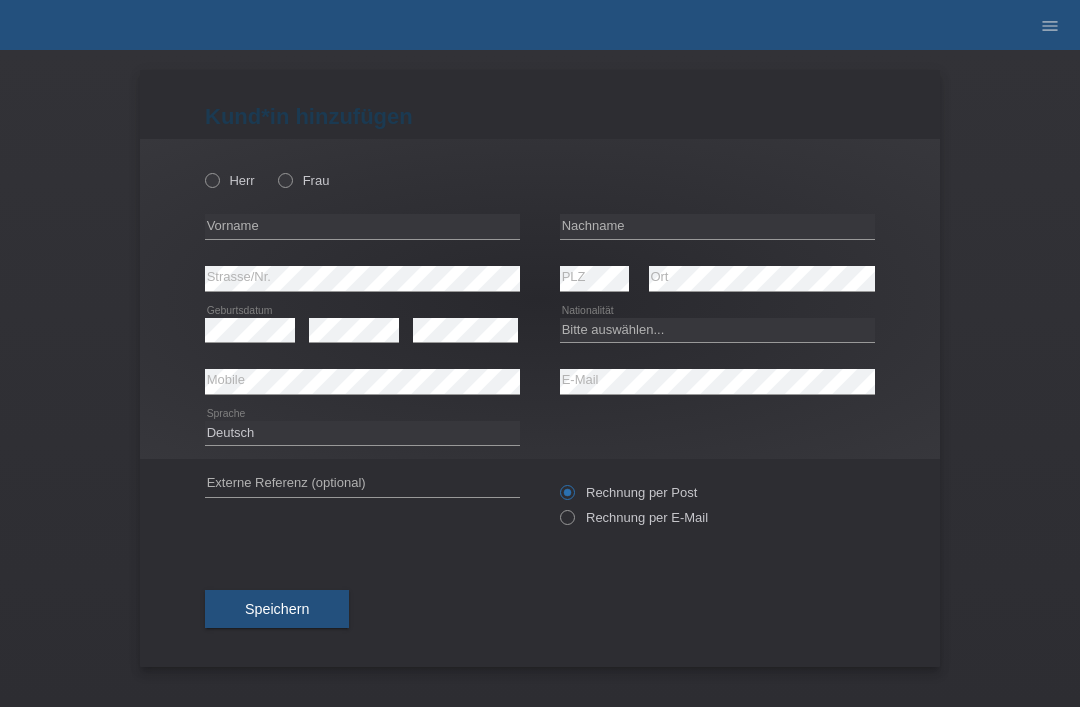 scroll, scrollTop: 0, scrollLeft: 0, axis: both 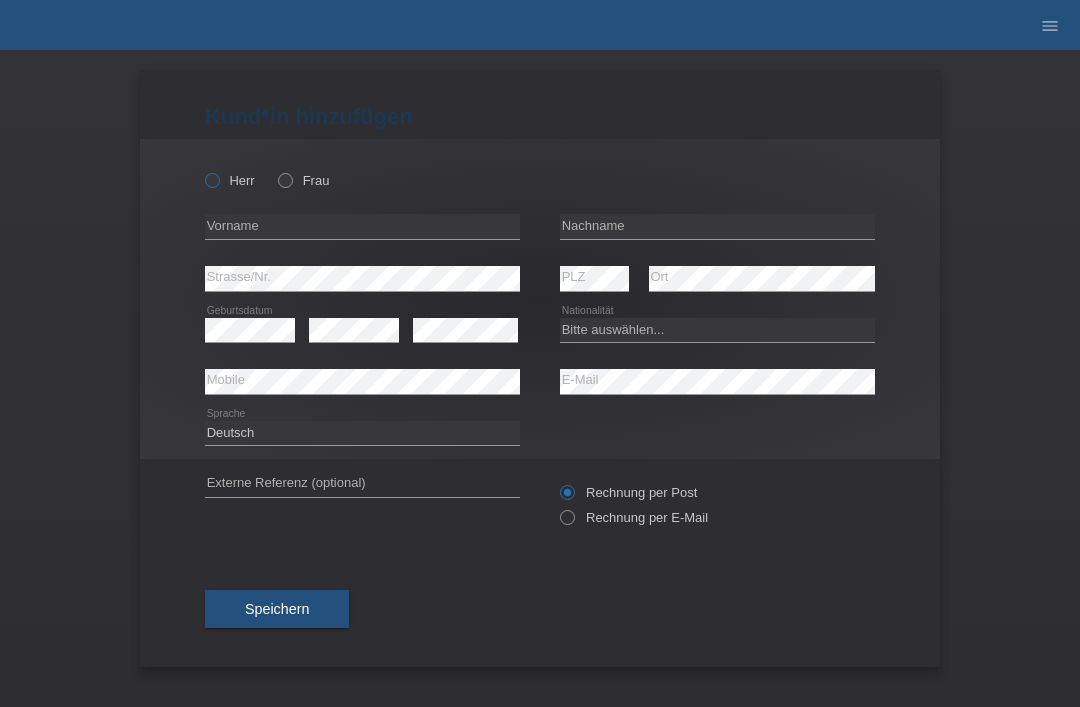 click on "Herr" at bounding box center (230, 180) 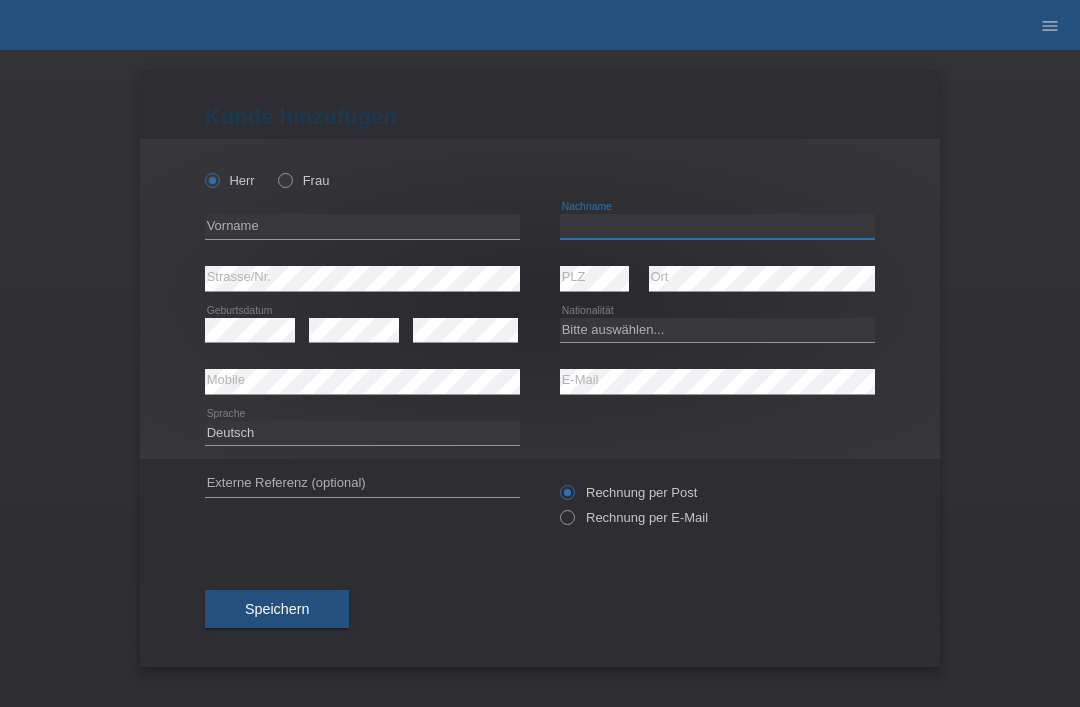 click at bounding box center [717, 226] 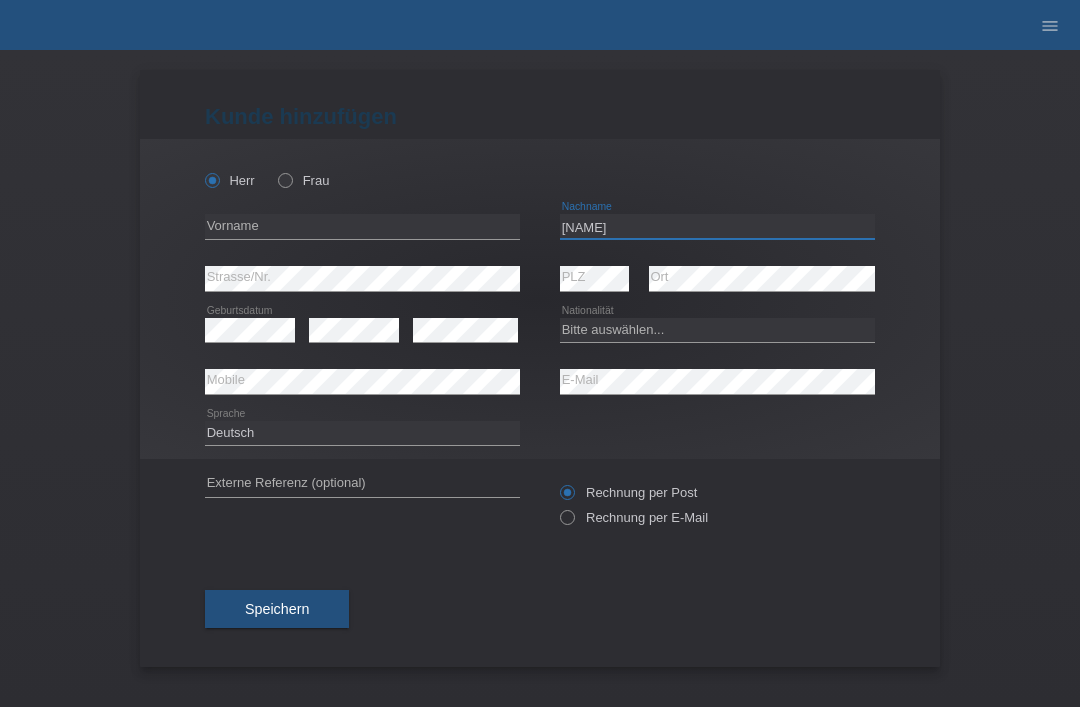 type on "[NAME]" 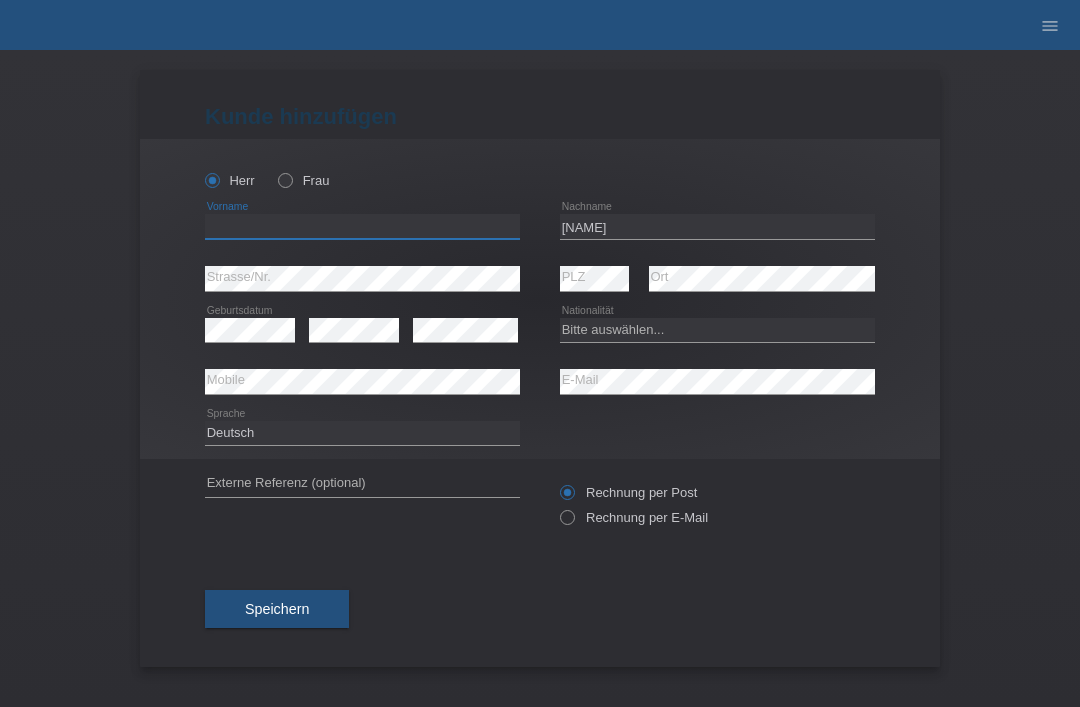 click at bounding box center [362, 226] 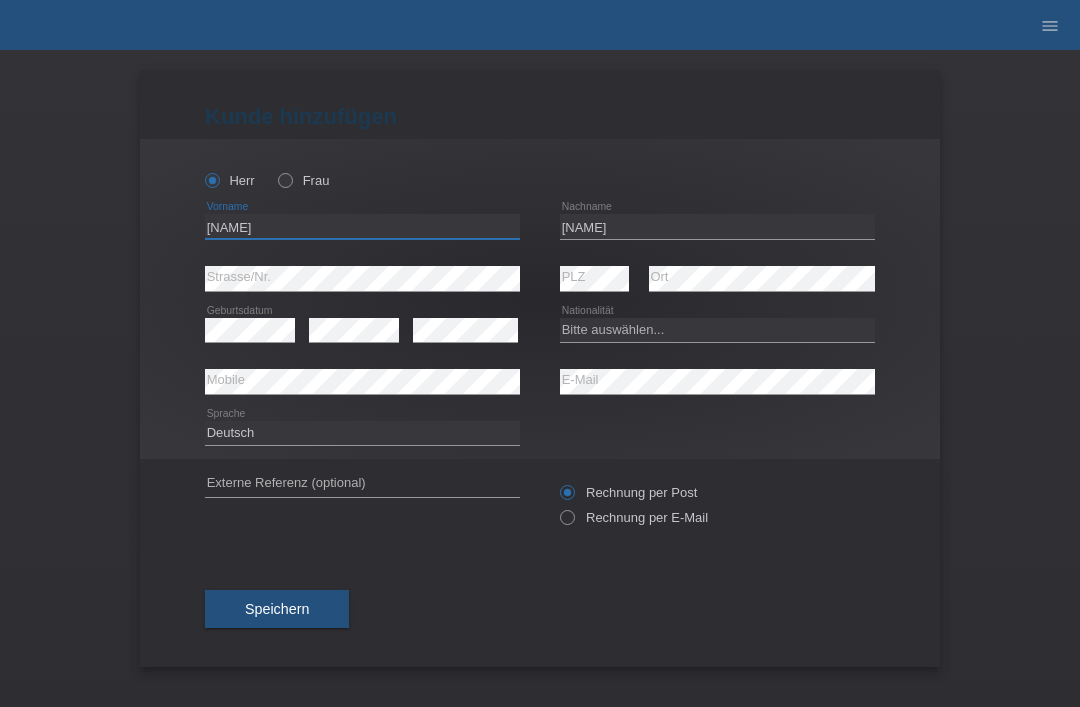 type on "[NAME]" 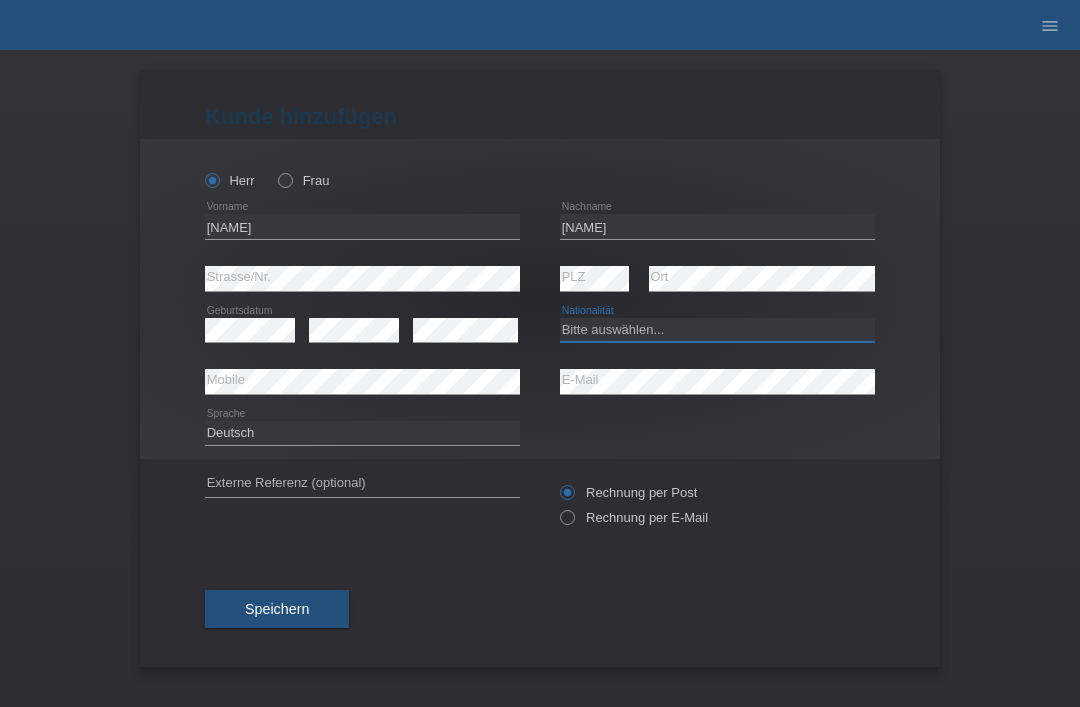 click on "Bitte auswählen...
Schweiz
Deutschland
Liechtenstein
Österreich
------------
Afghanistan
Ägypten
Åland
Albanien
Algerien" at bounding box center (717, 330) 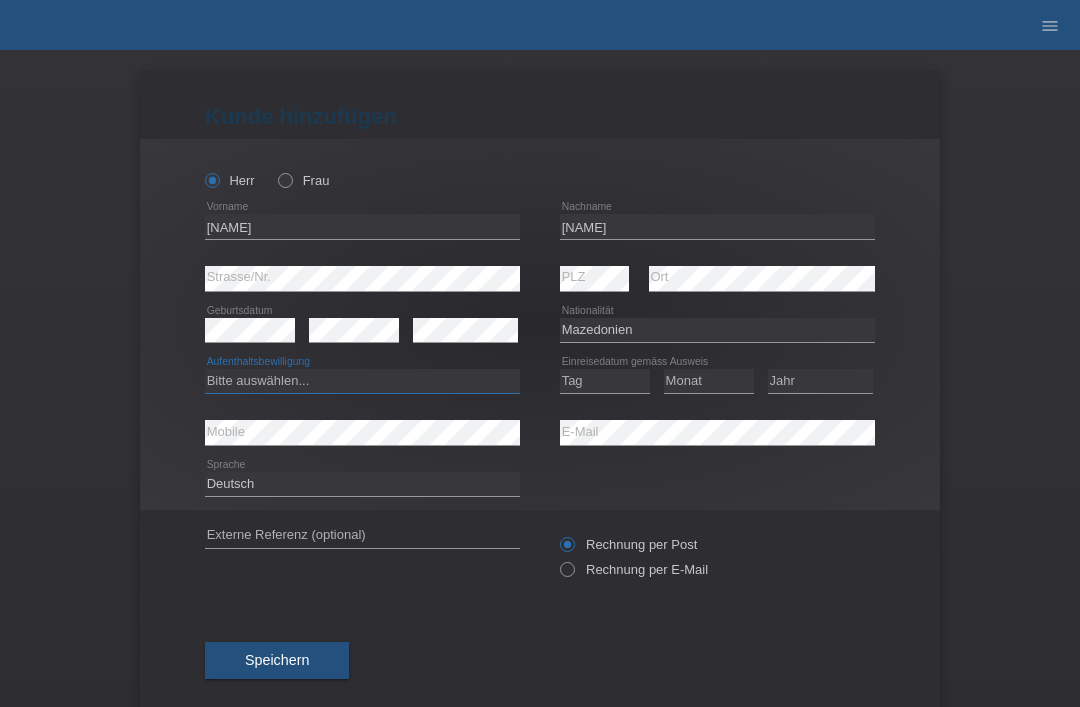 click on "Bitte auswählen...
C
B
B - Flüchtlingsstatus
Andere" at bounding box center (362, 381) 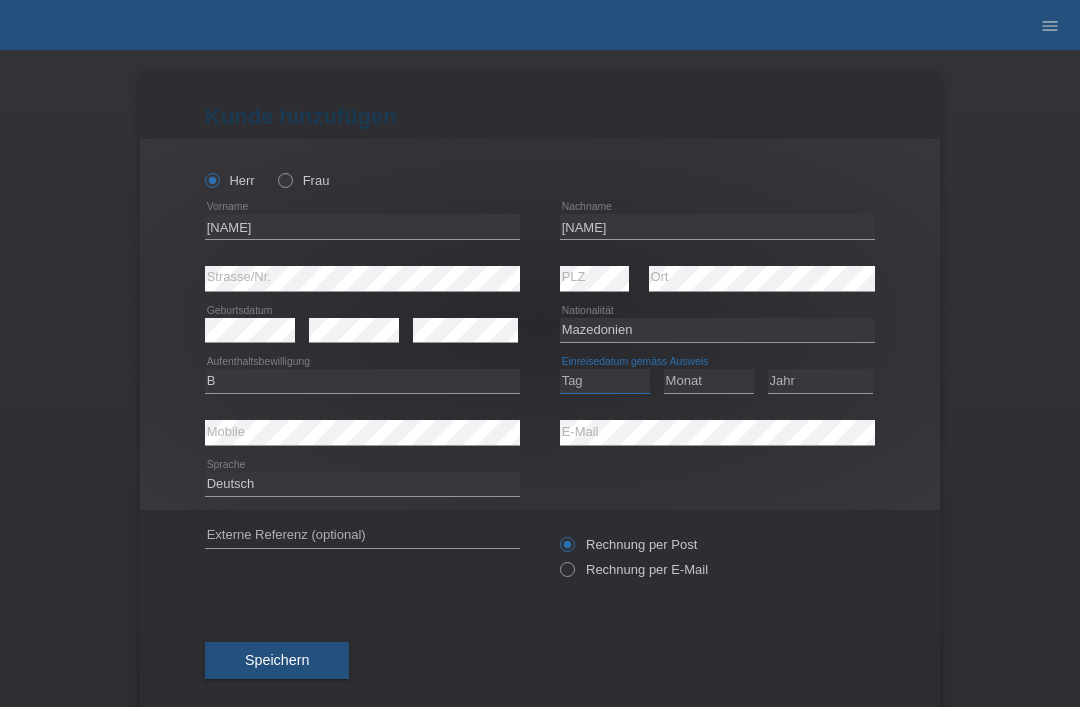 click on "Tag
01
02
03
04
05
06
07
08
09
10 11" at bounding box center (605, 381) 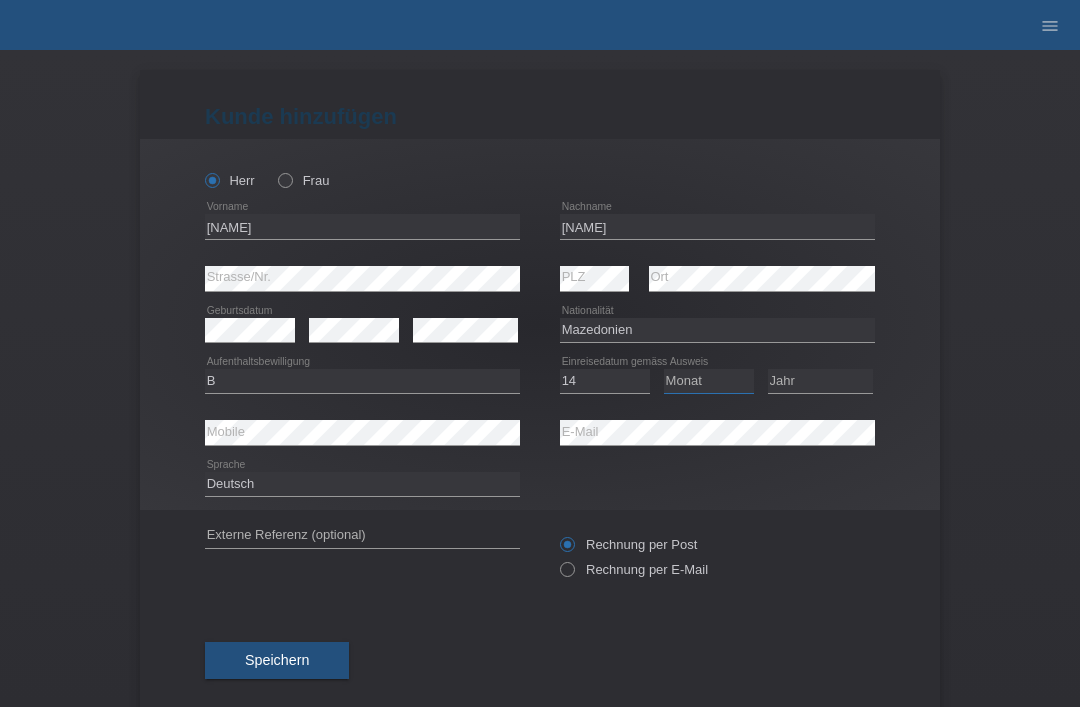 click on "Monat
01
02
03
04
05
06
07
08
09
10 11" at bounding box center (709, 381) 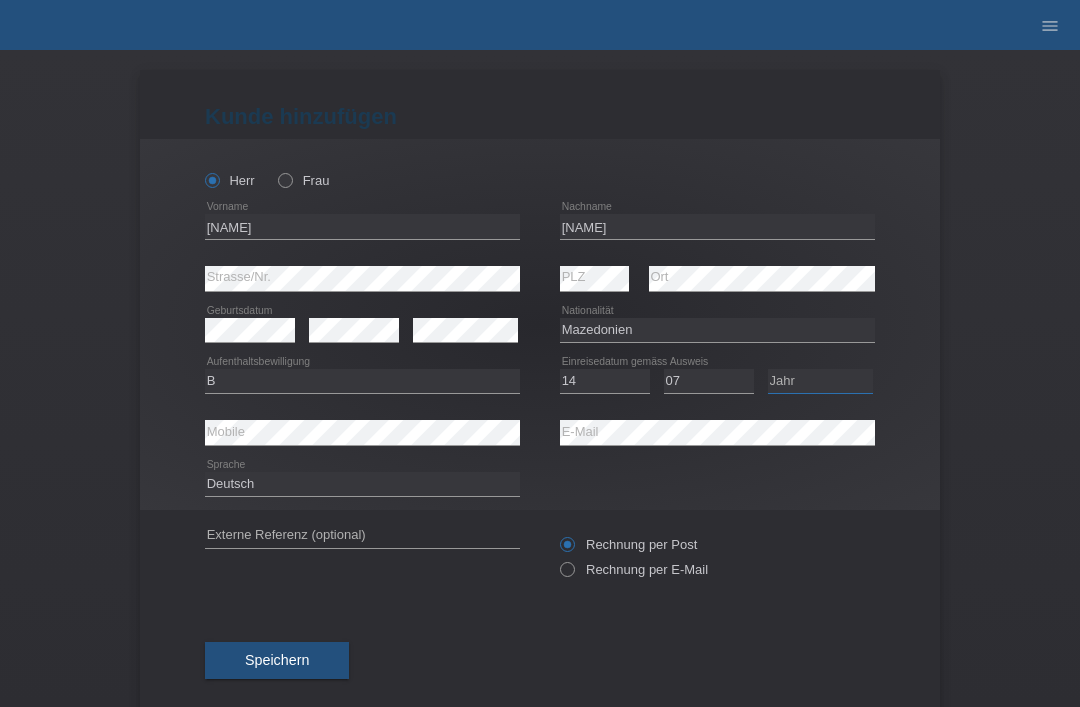 click on "Jahr
2025
2024
2023
2022
2021
2020
2019
2018
2017 2016 2015 2014 2013 2012 2011 2010 2009 2008 2007 2006 2005 2004 2003 2002 2001" at bounding box center [820, 381] 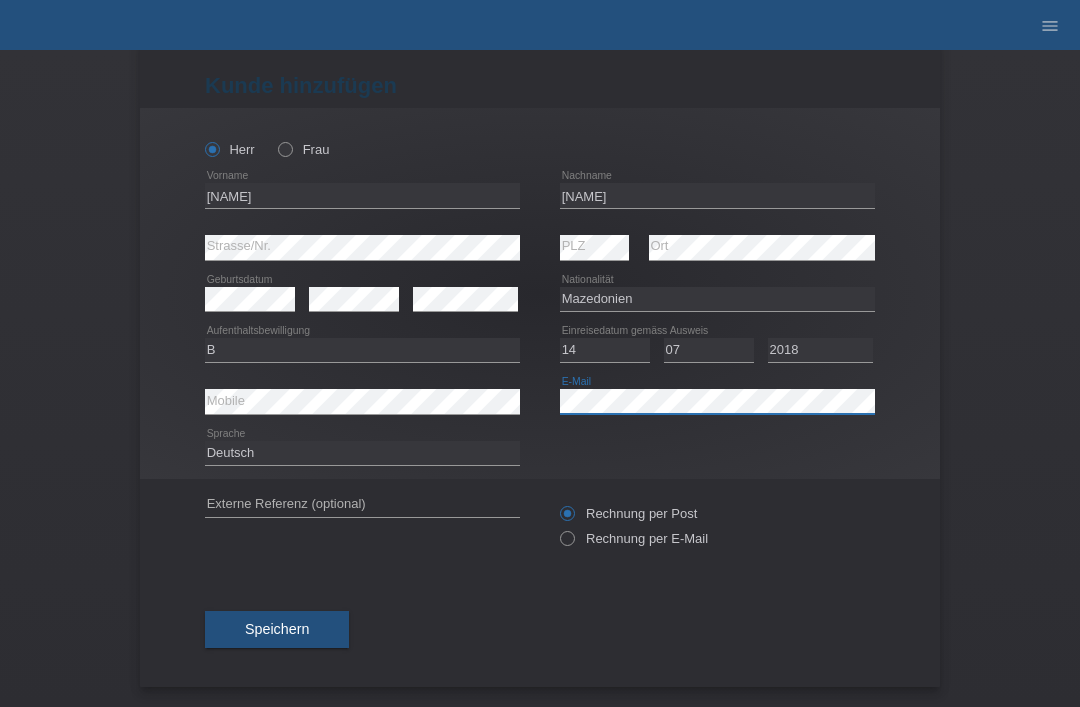 scroll, scrollTop: 39, scrollLeft: 0, axis: vertical 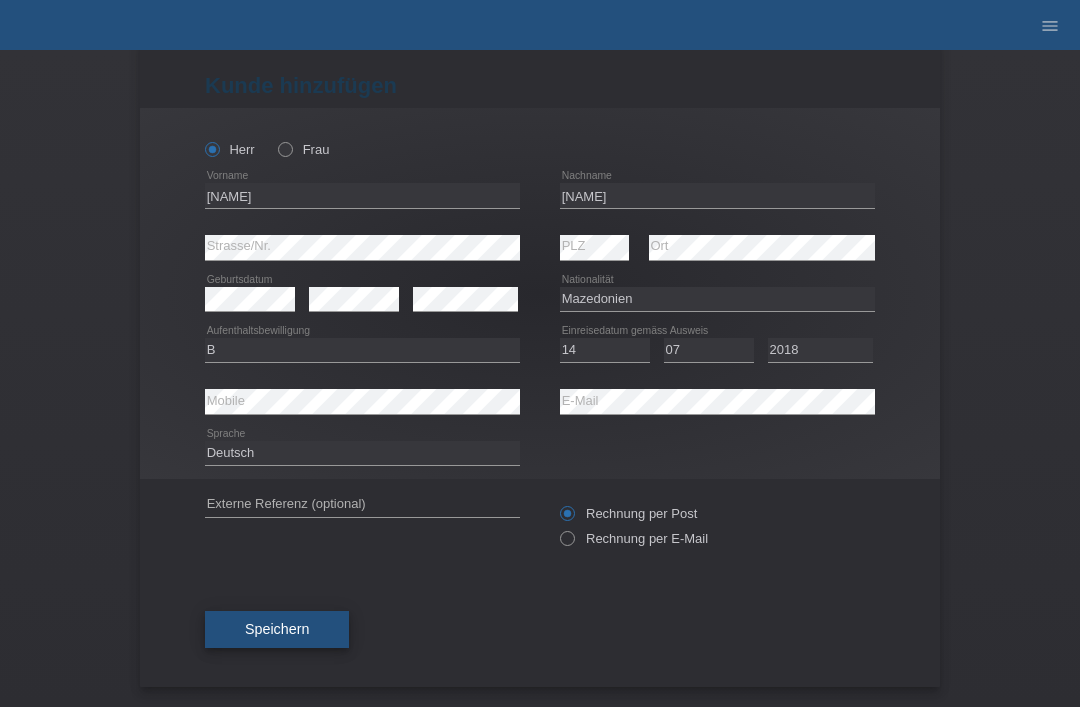 click on "Speichern" at bounding box center [277, 630] 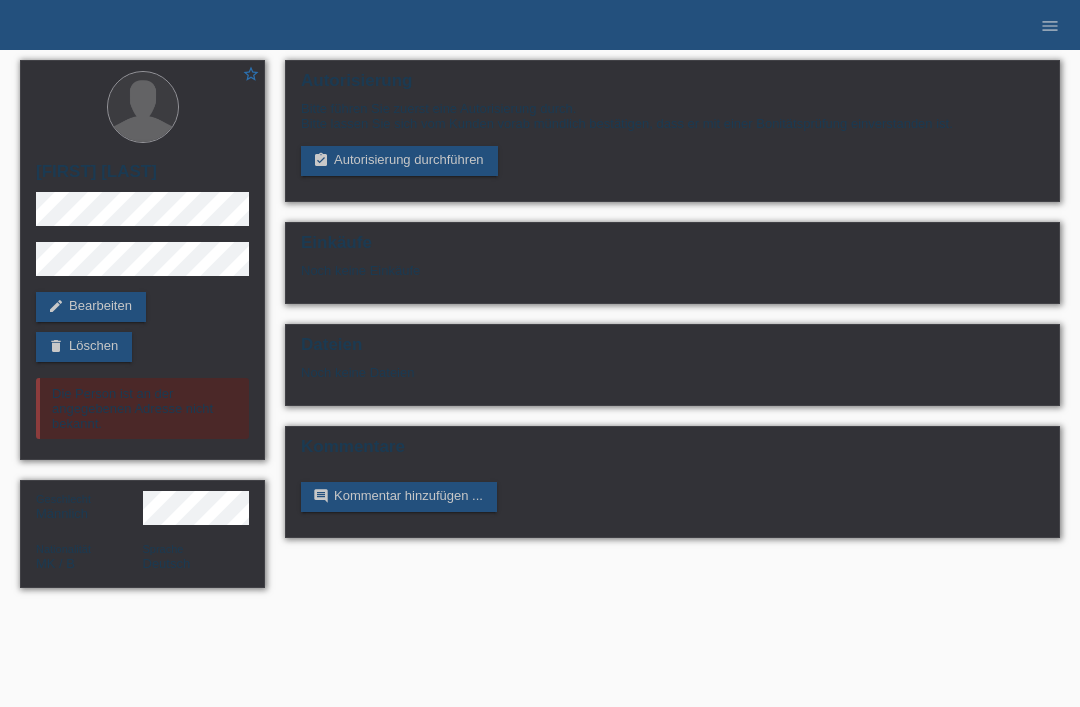scroll, scrollTop: 0, scrollLeft: 0, axis: both 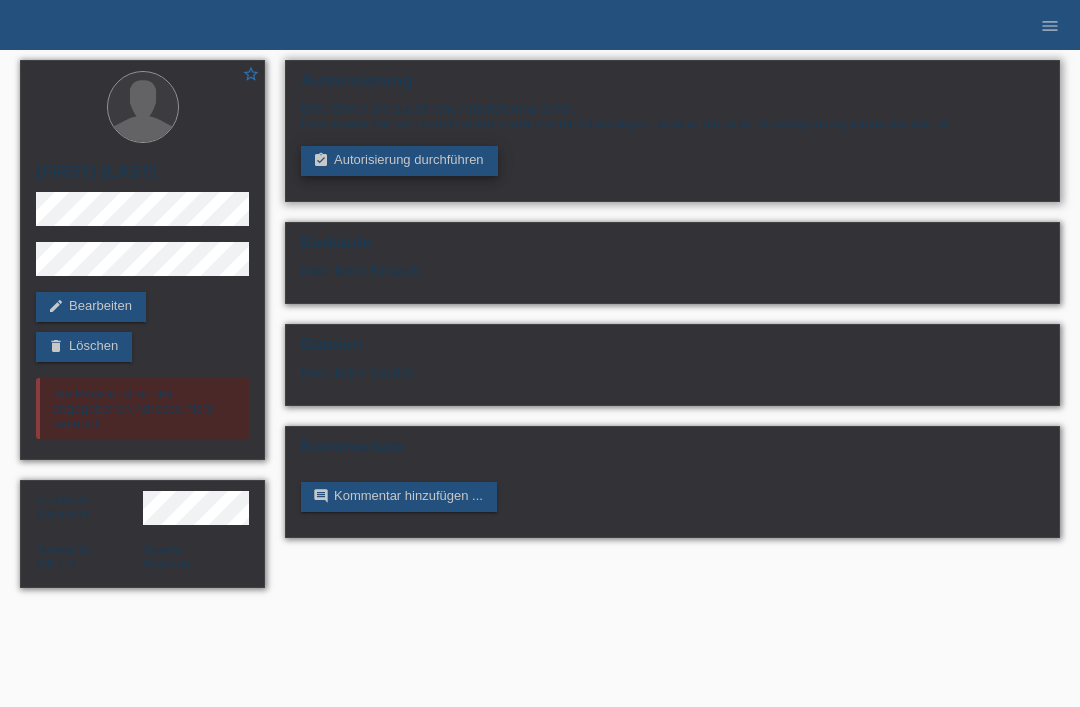 click on "assignment_turned_in  Autorisierung durchführen" at bounding box center (399, 161) 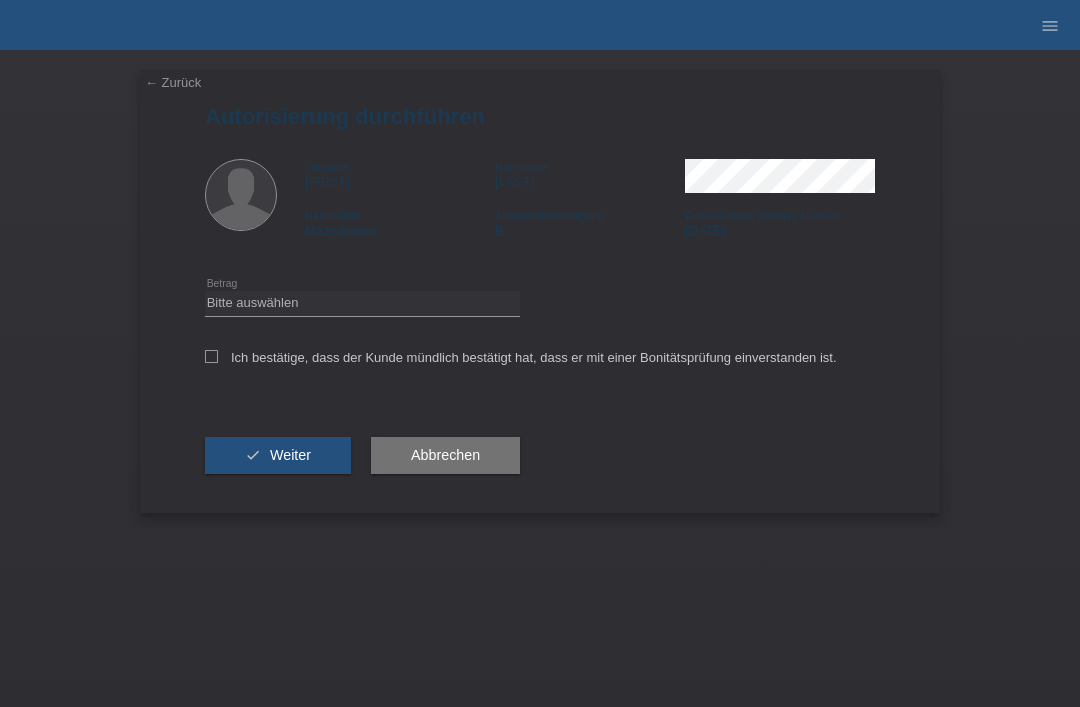 scroll, scrollTop: 0, scrollLeft: 0, axis: both 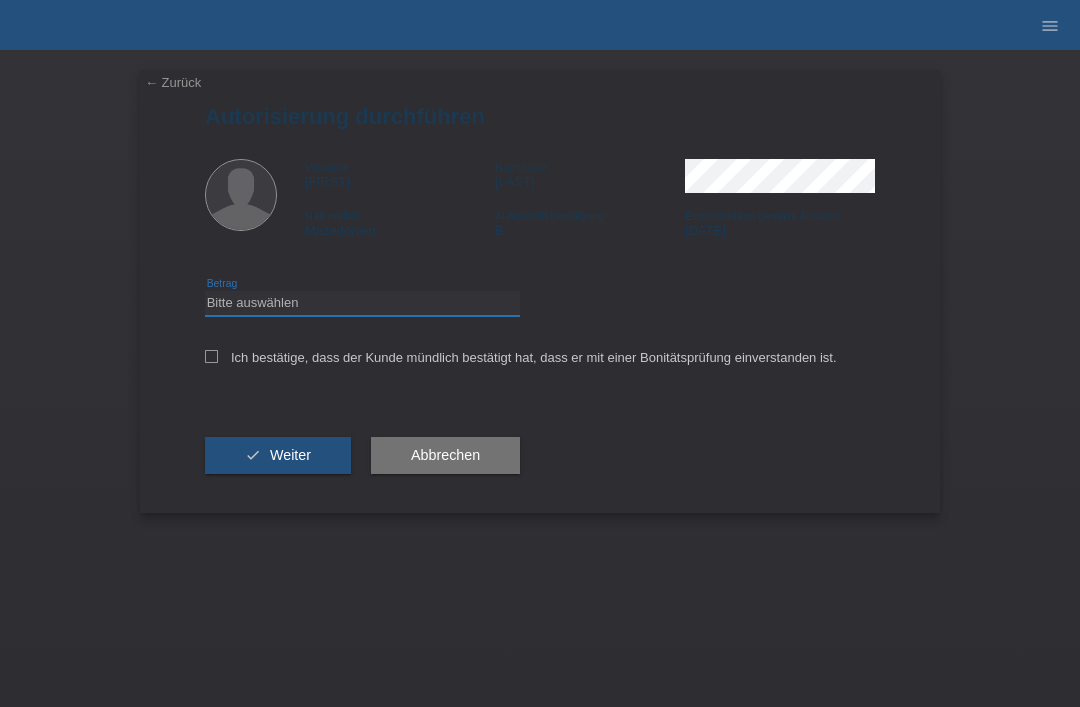 click on "Bitte auswählen
CHF 1.00 - CHF 499.00
CHF 500.00 - CHF 1'999.00
CHF 2'000.00 - CHF 15'000.00" at bounding box center (362, 303) 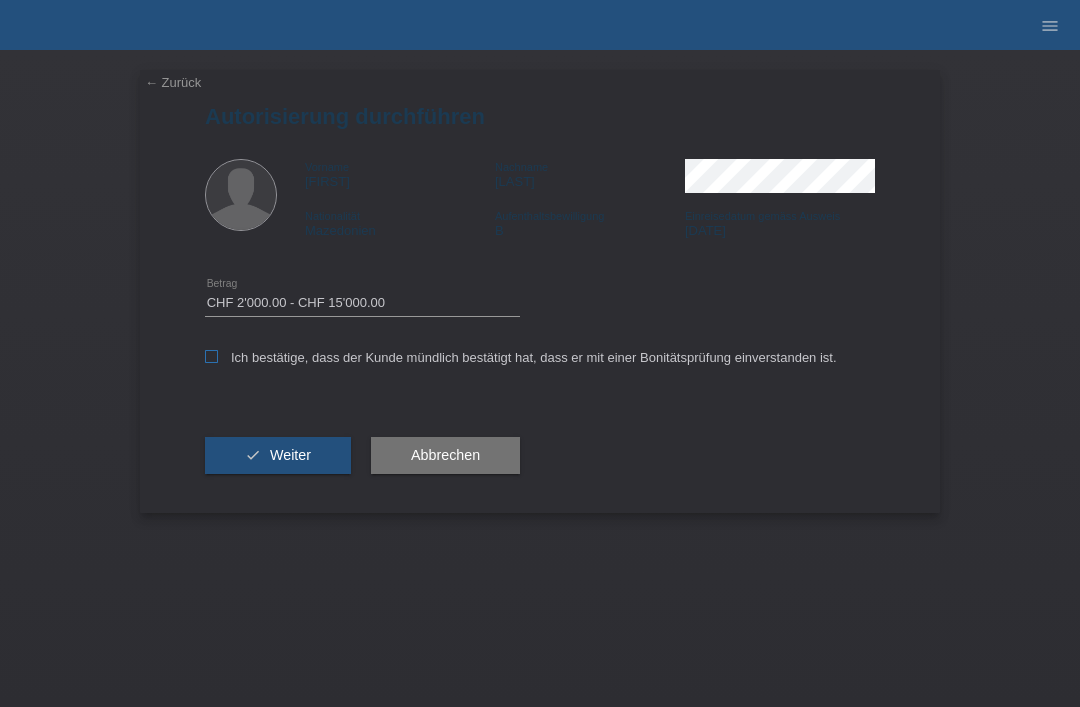 click on "Ich bestätige, dass der Kunde mündlich bestätigt hat, dass er mit einer Bonitätsprüfung einverstanden ist." at bounding box center [521, 357] 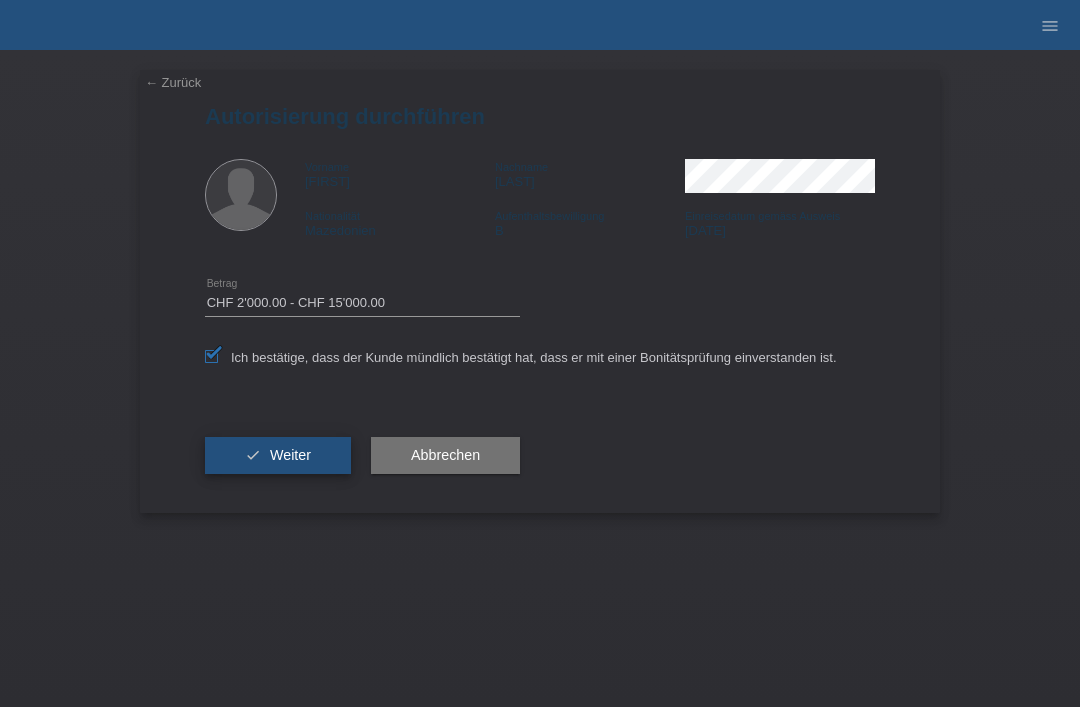 click on "Weiter" at bounding box center [290, 455] 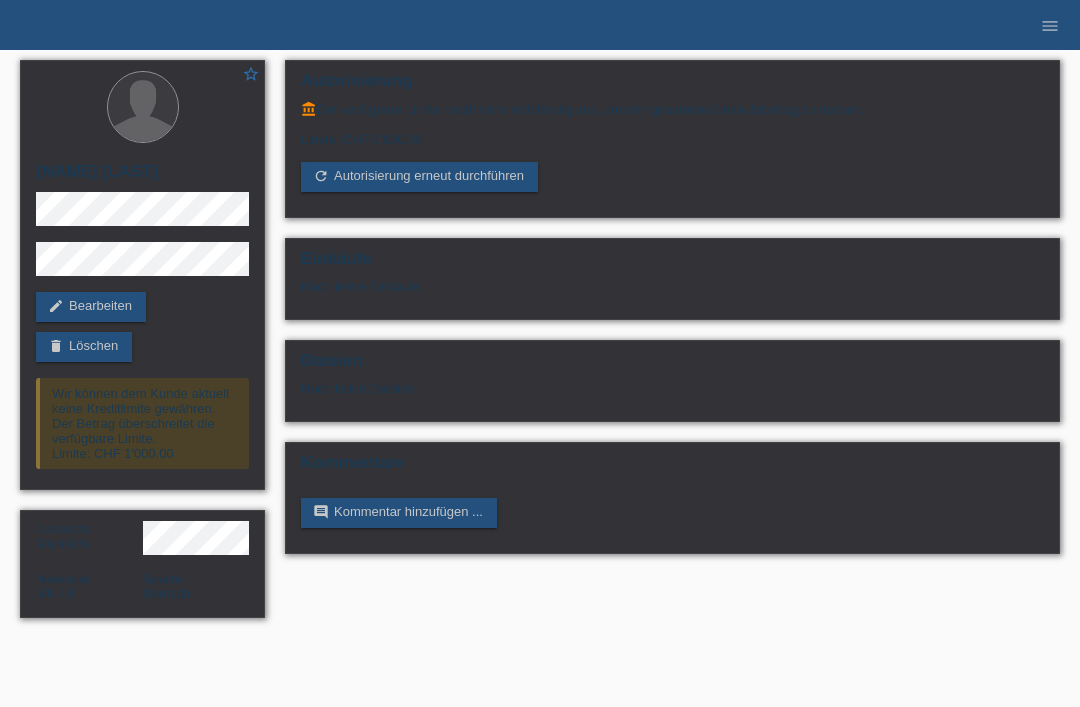 scroll, scrollTop: 0, scrollLeft: 0, axis: both 